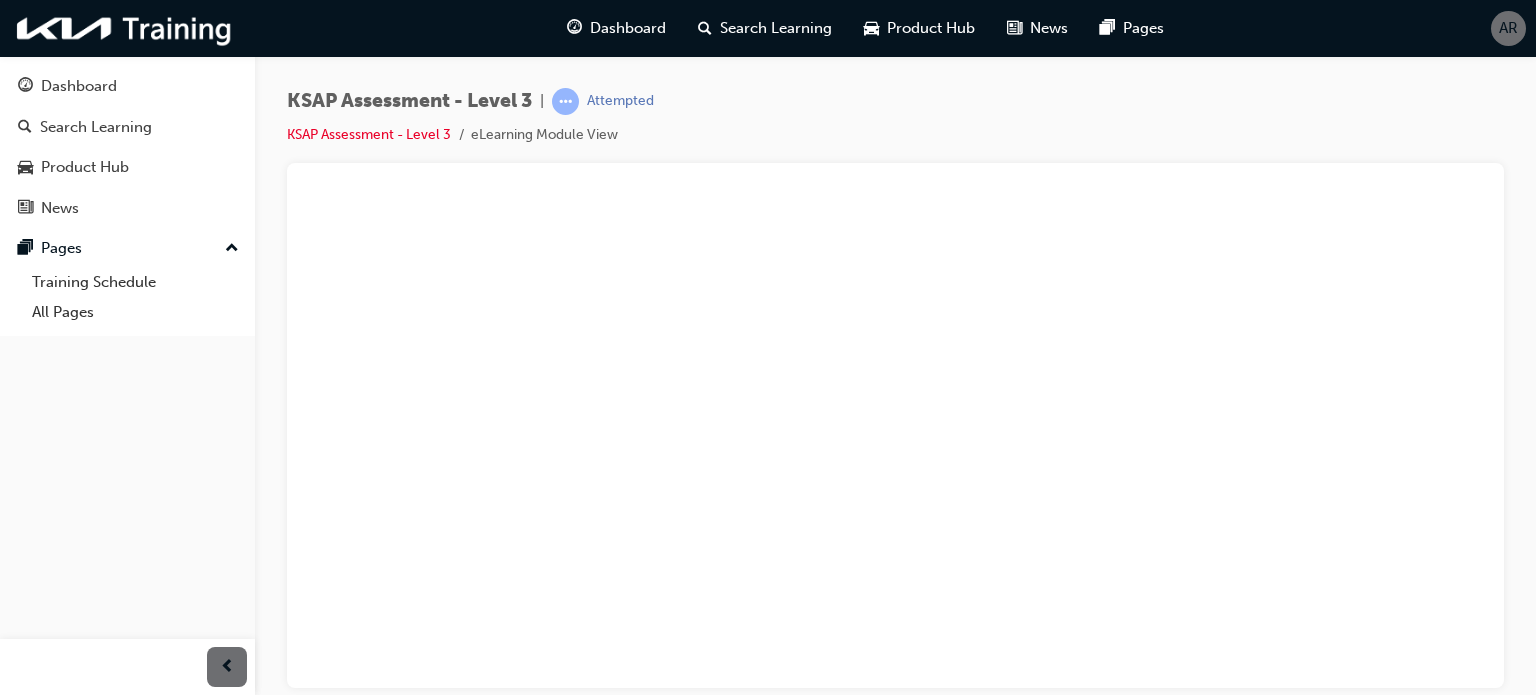 scroll, scrollTop: 0, scrollLeft: 0, axis: both 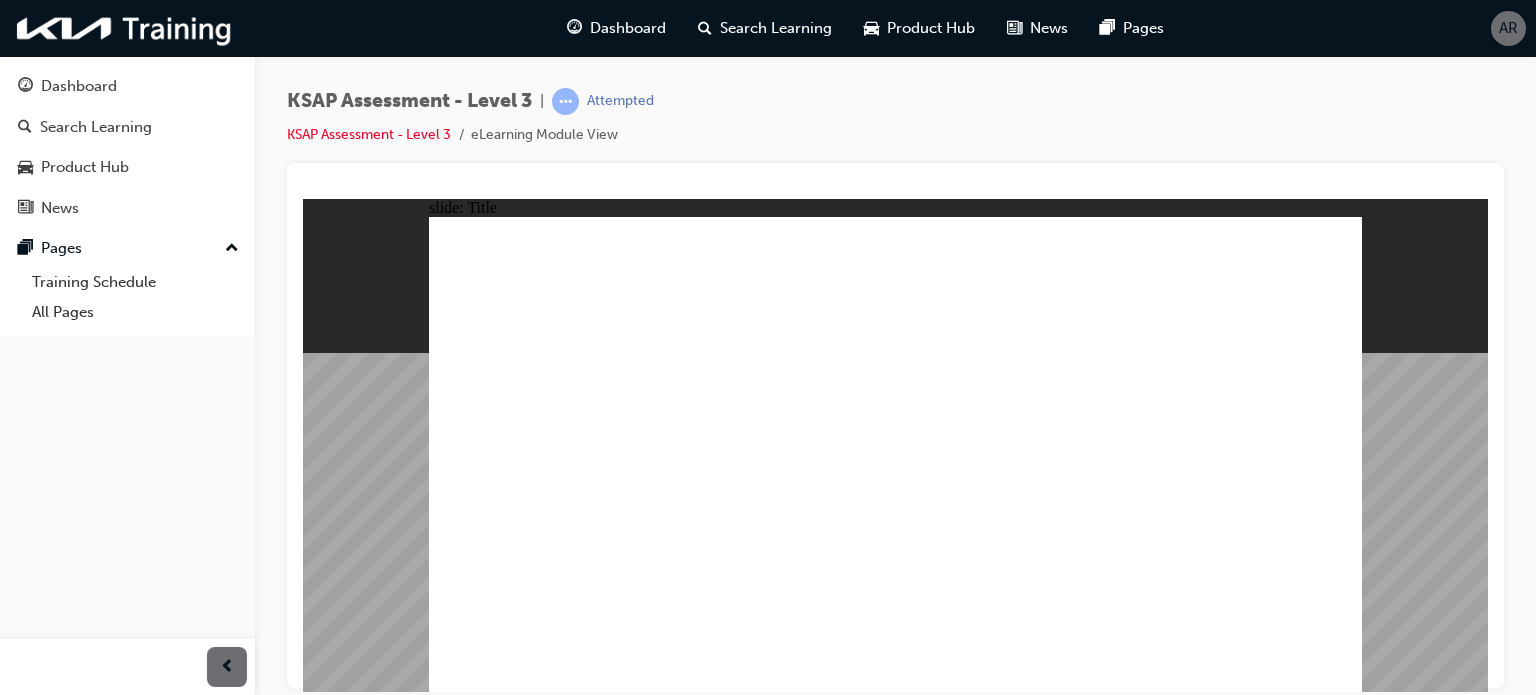click 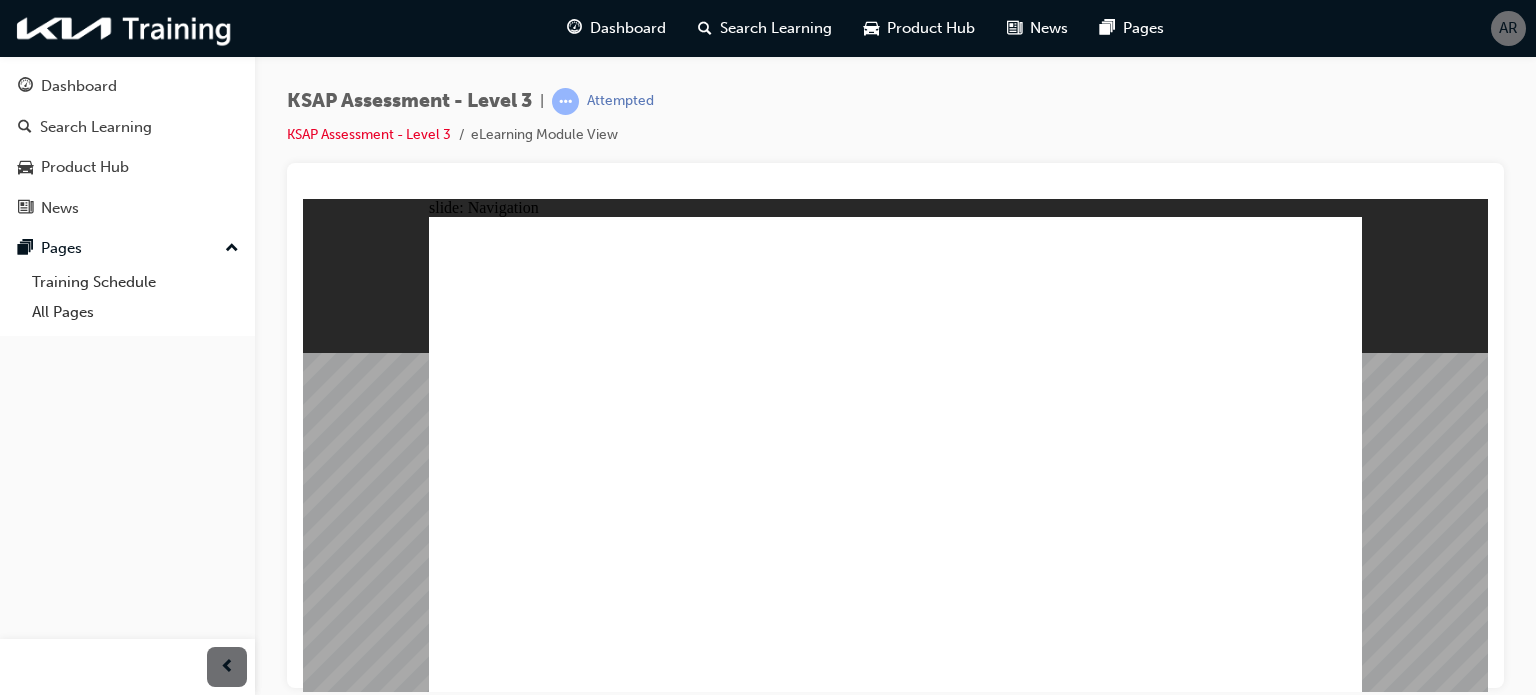 click 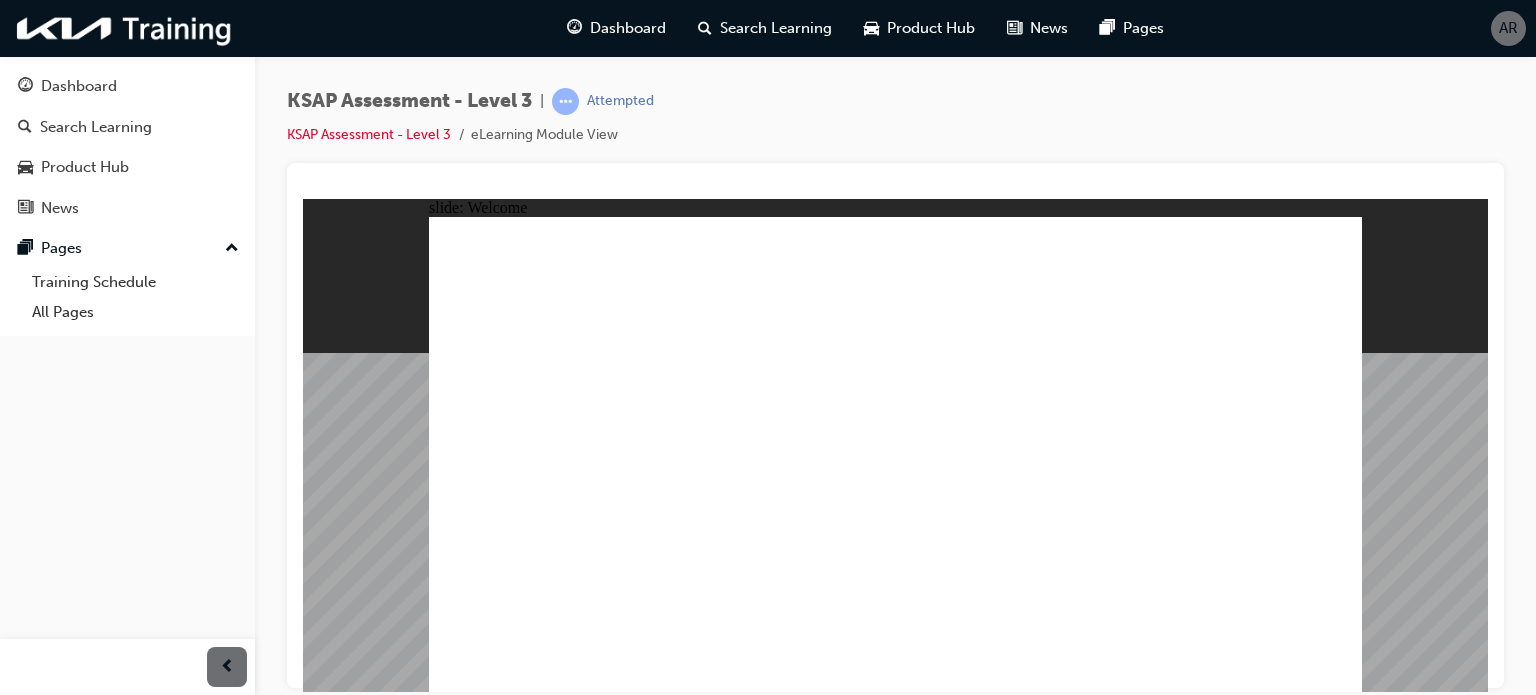 click at bounding box center [1331, 2976] 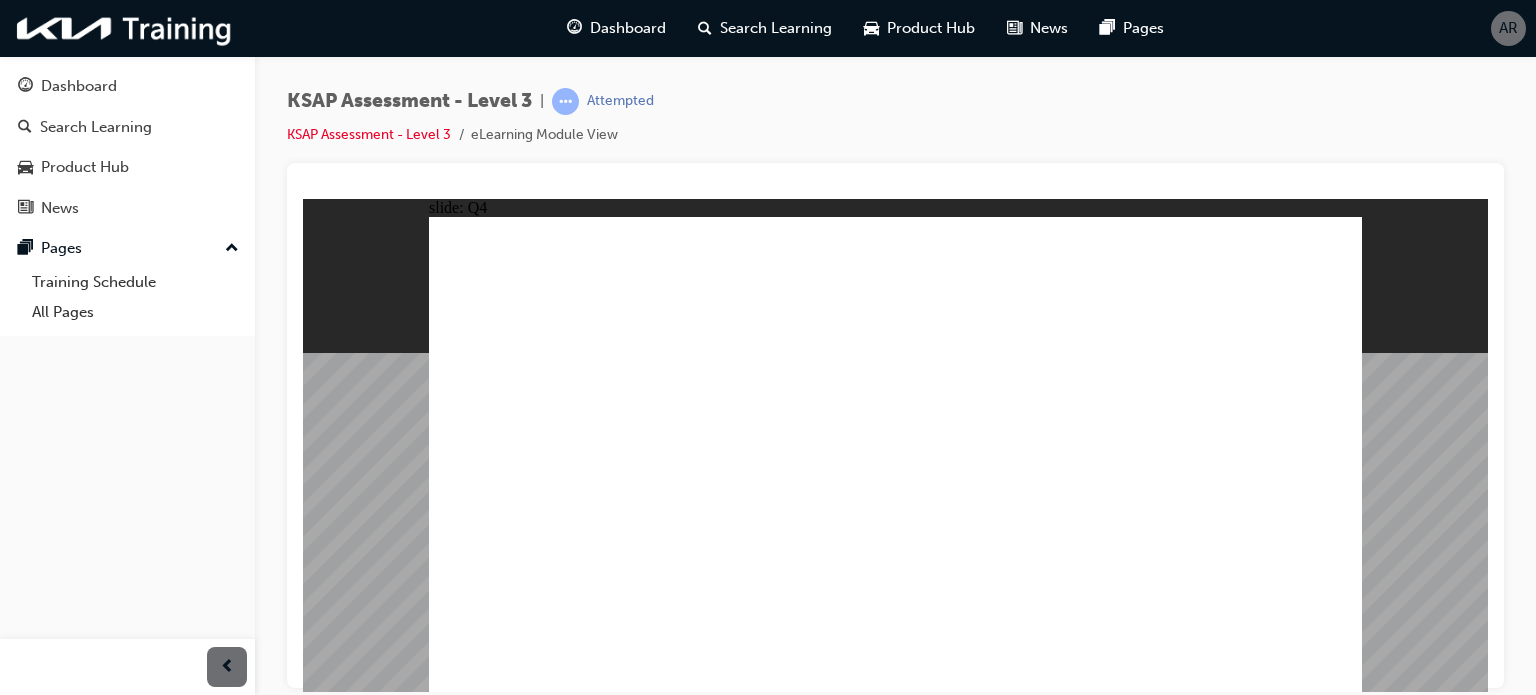 click 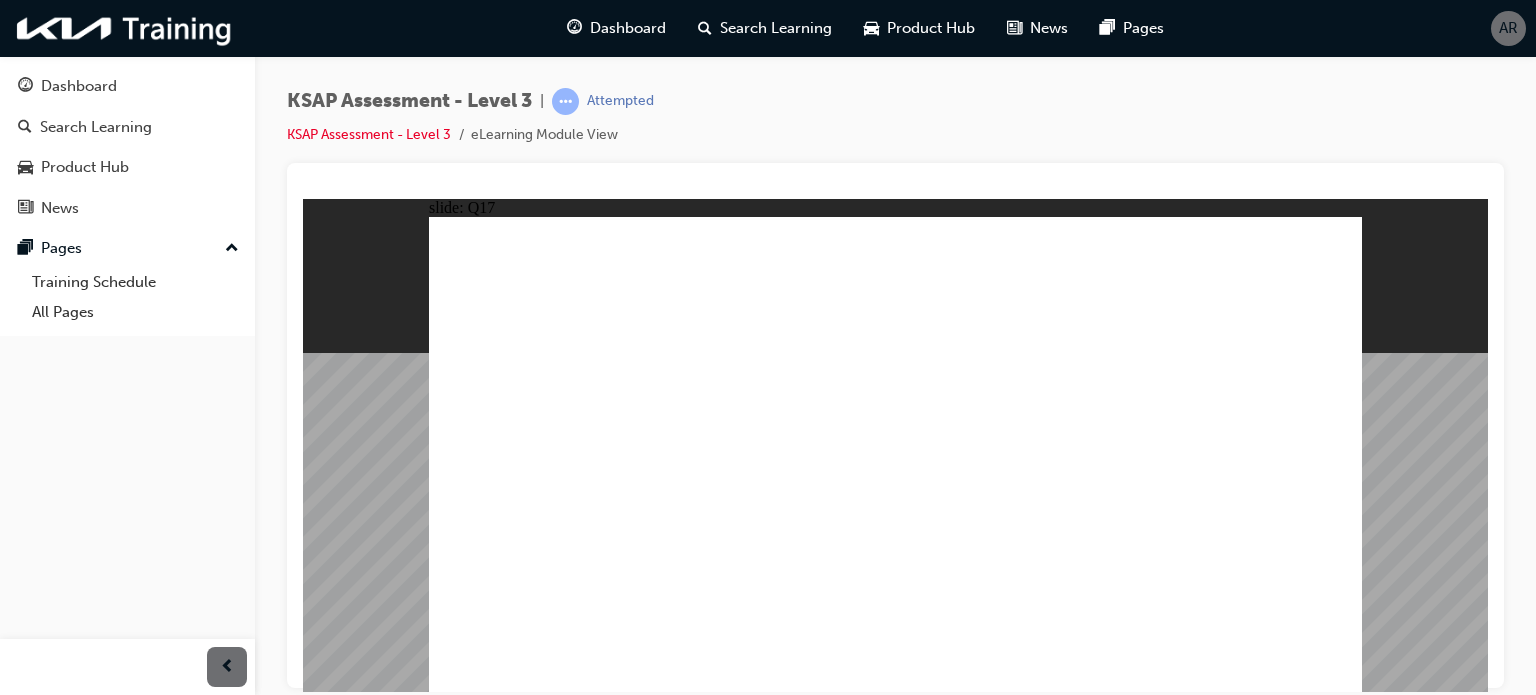 click 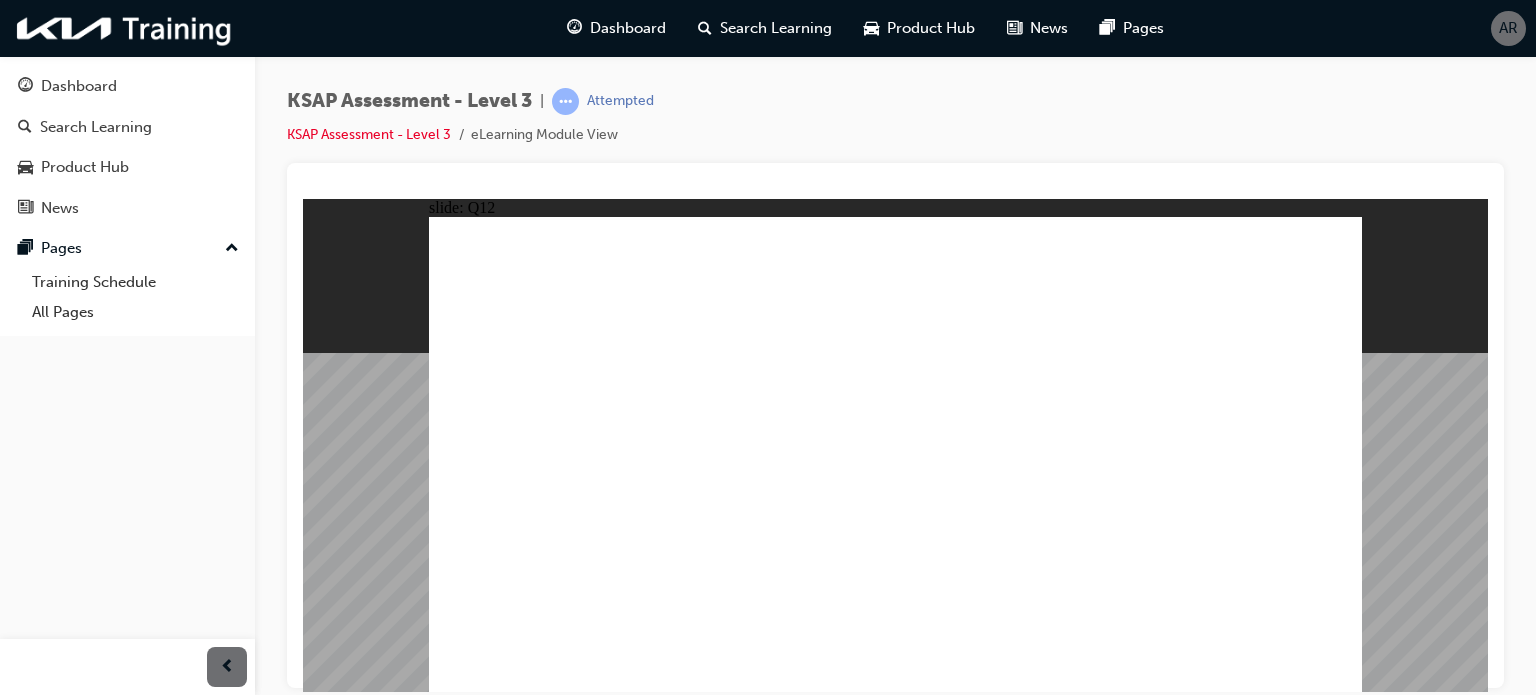 click 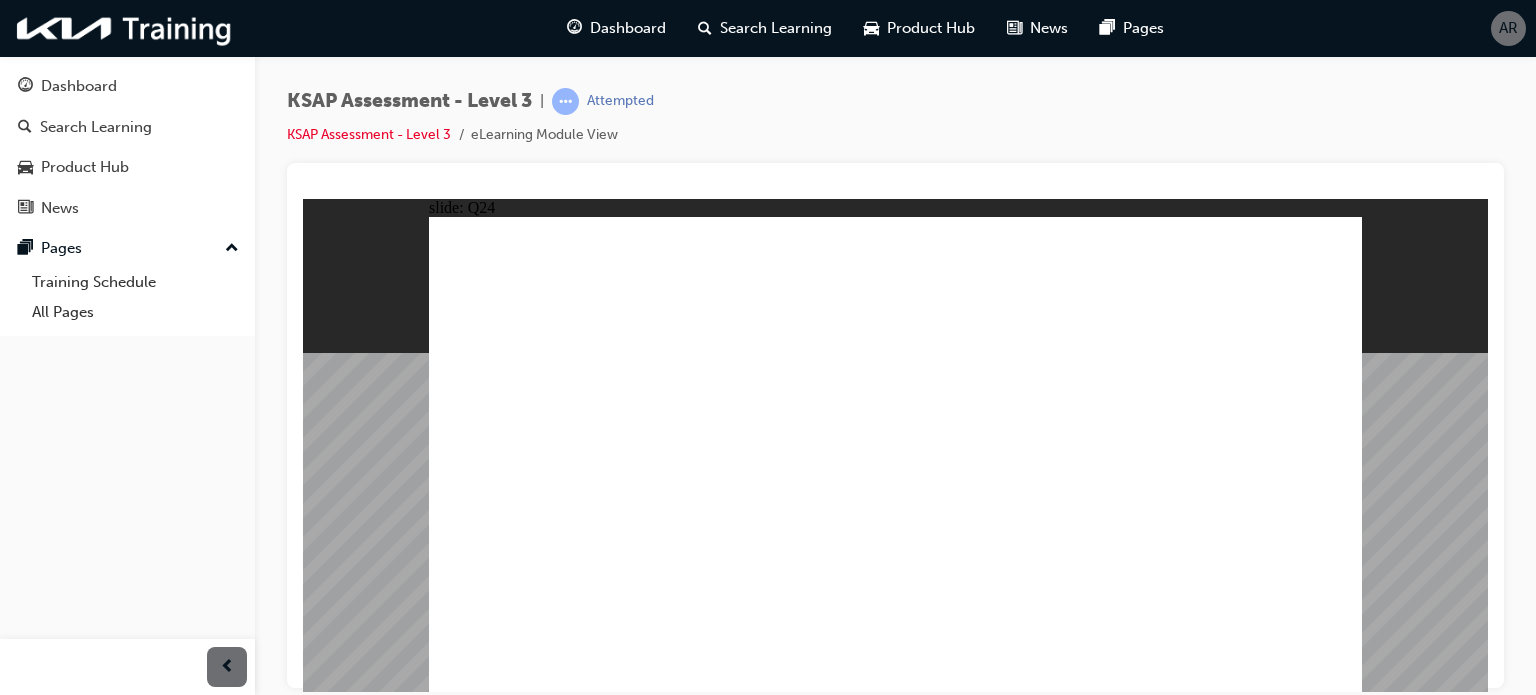 click 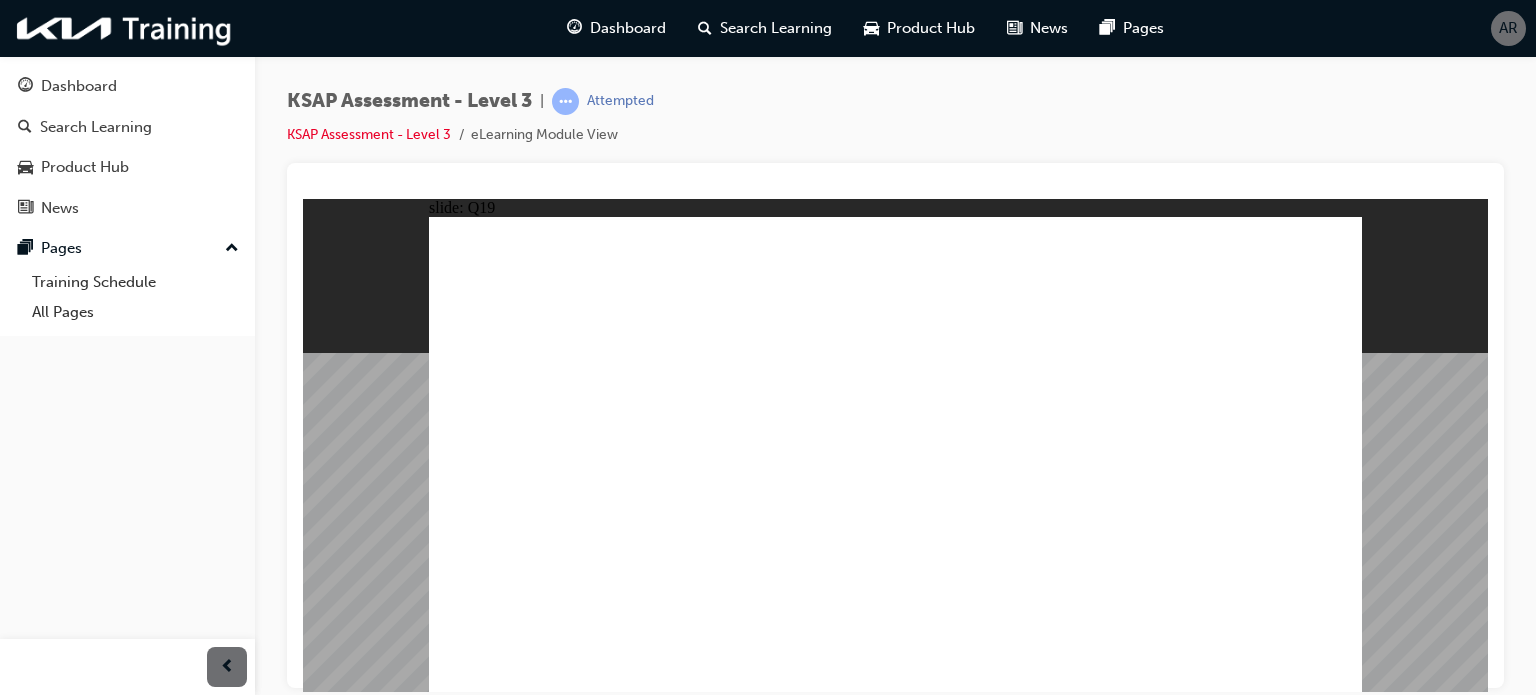 click 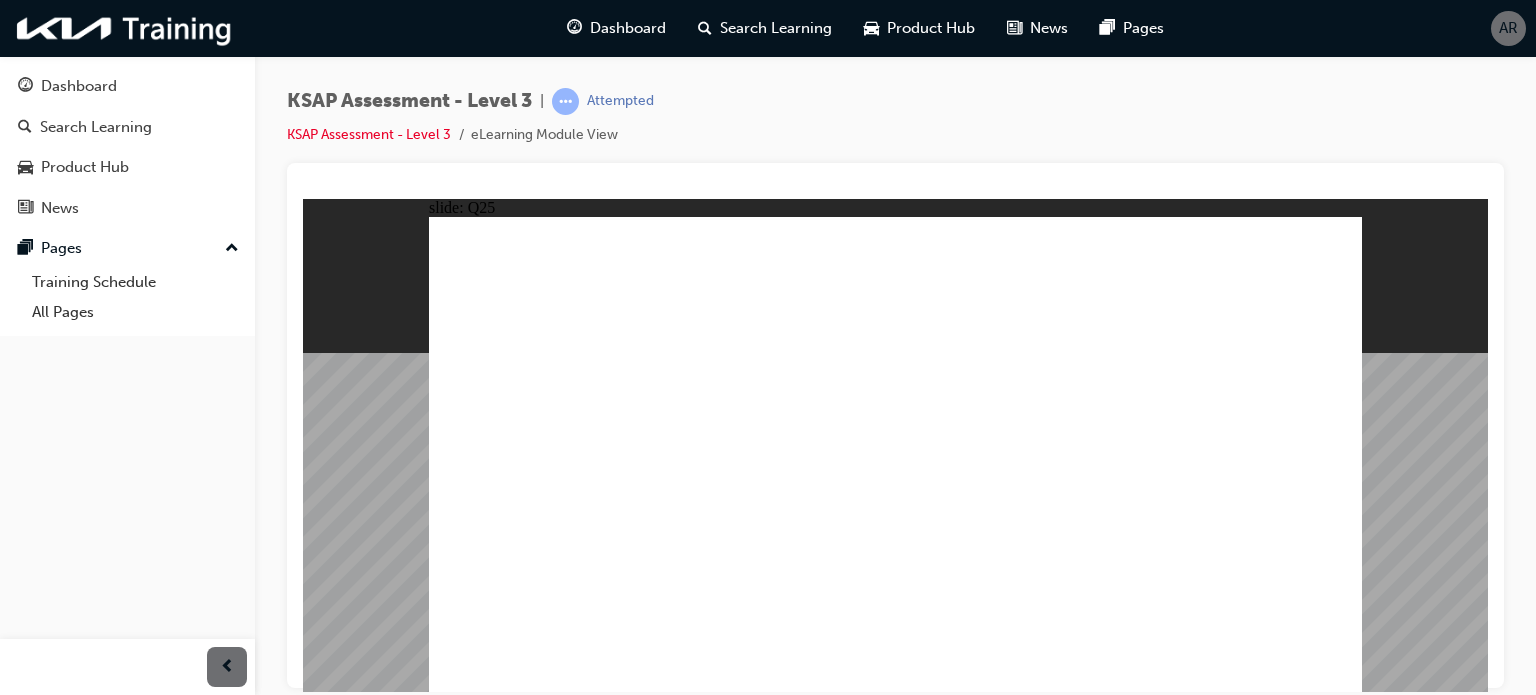 click 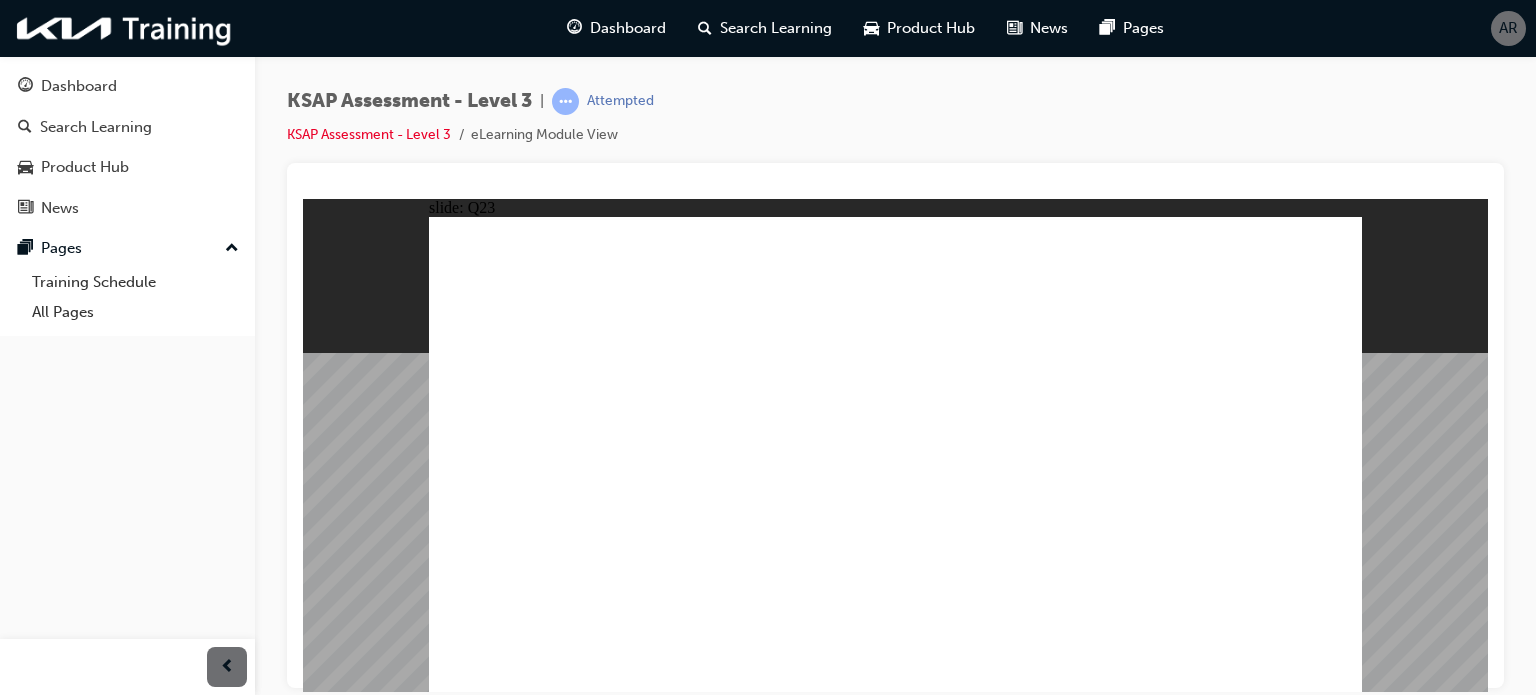 click 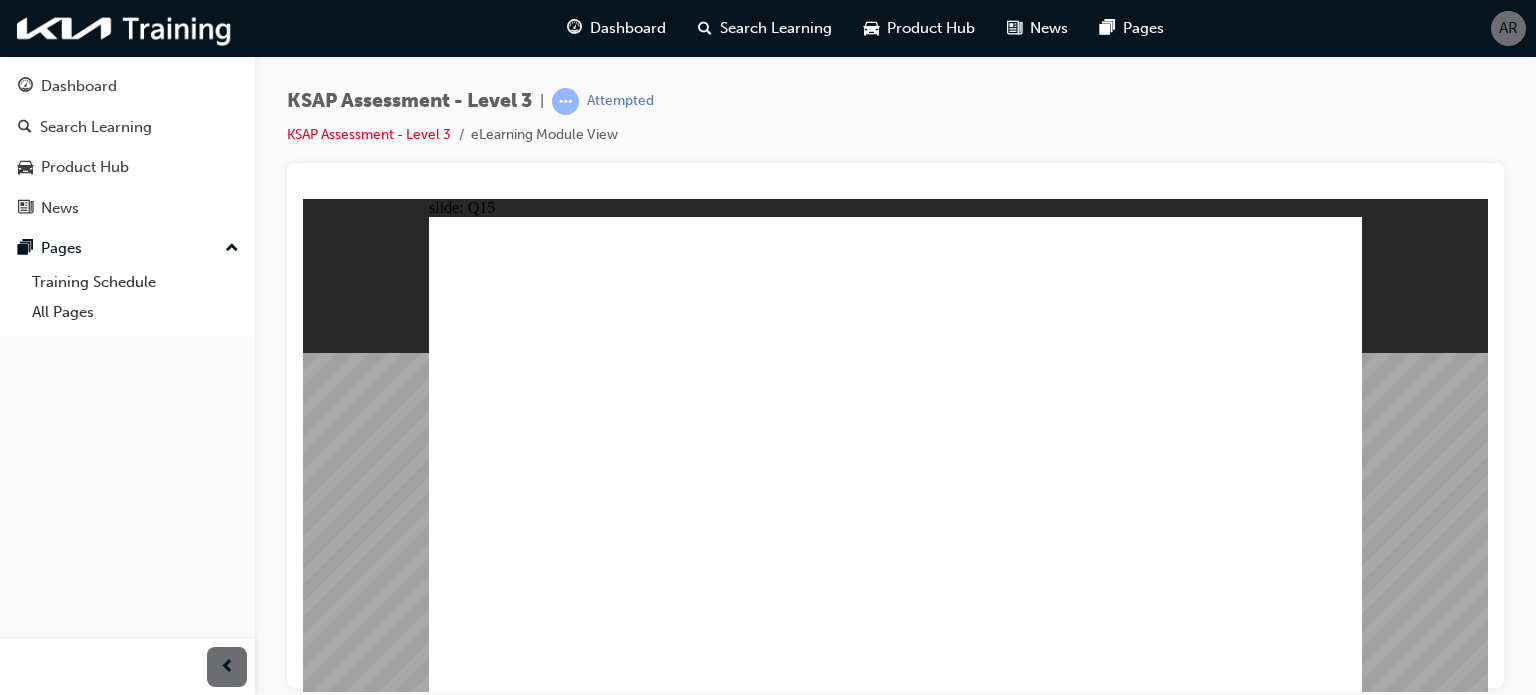 click 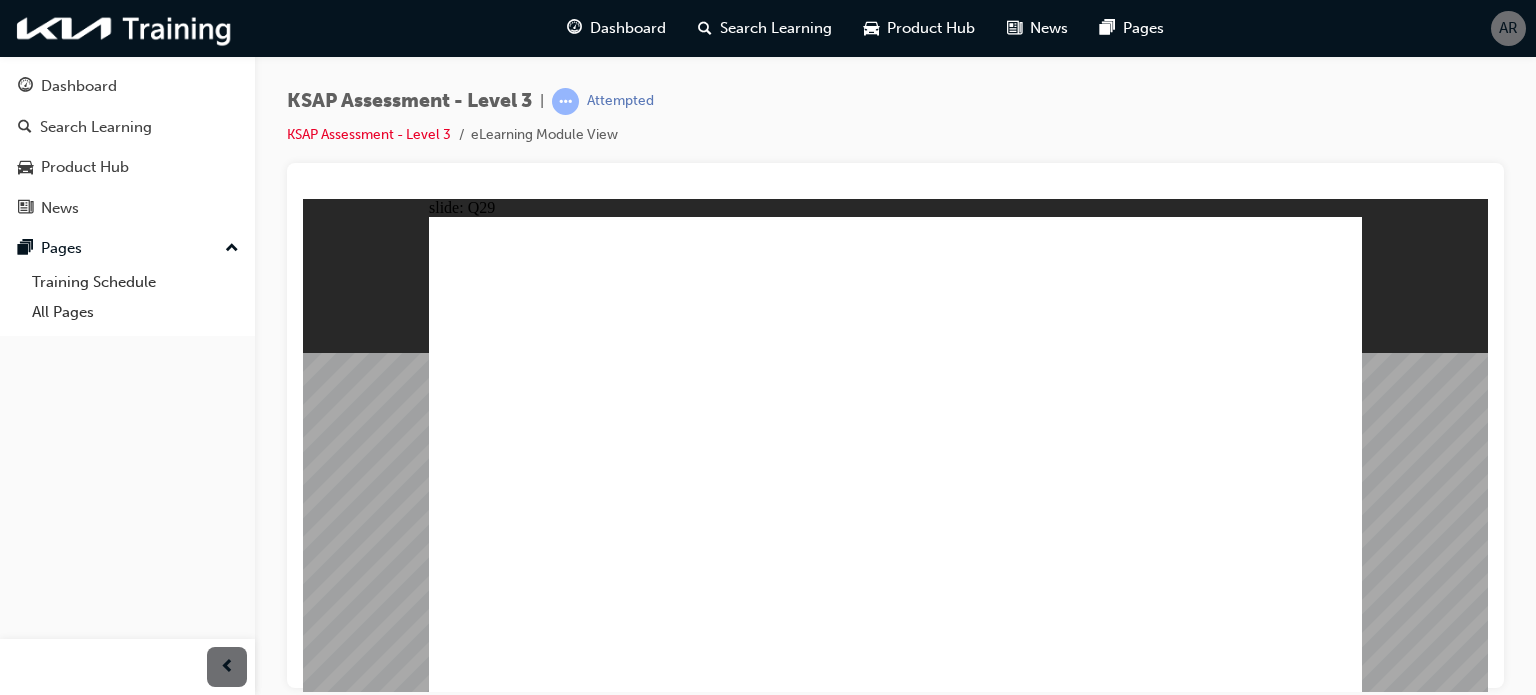 click 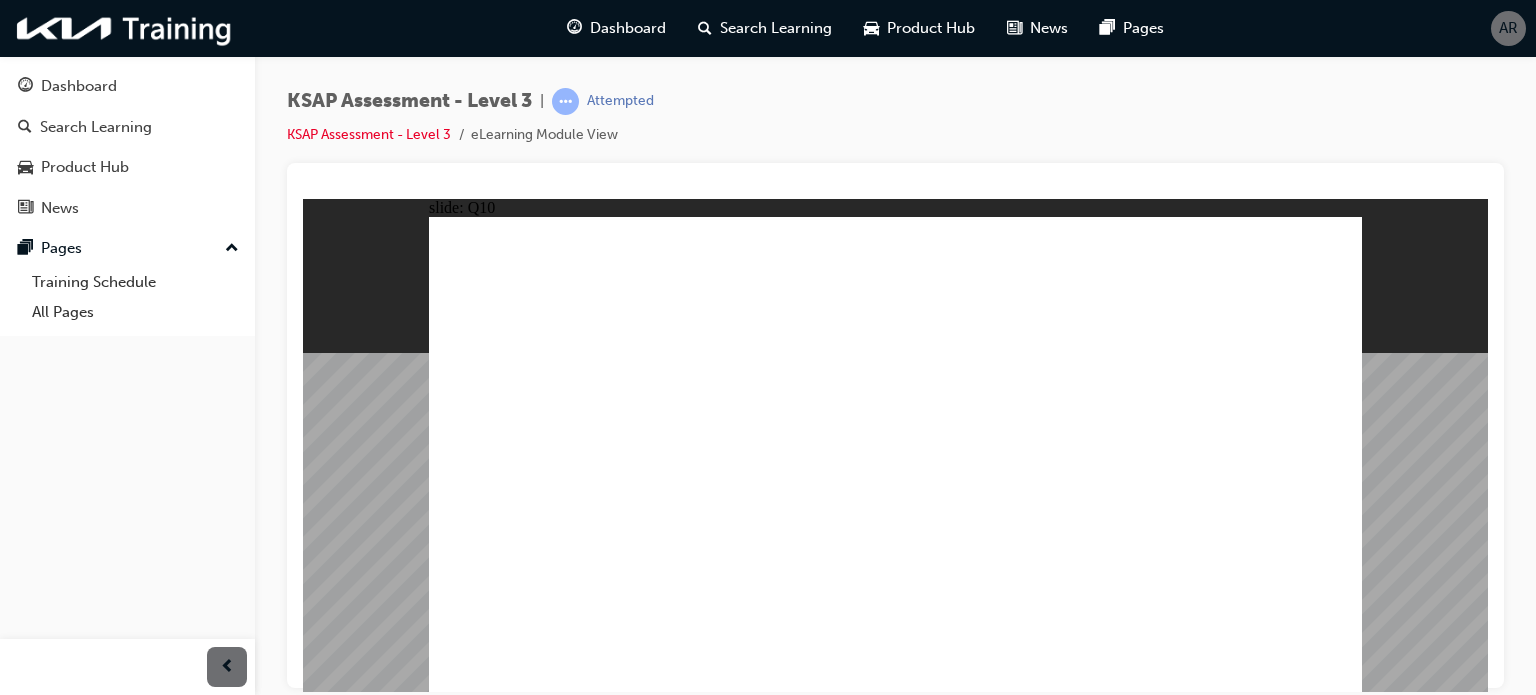 drag, startPoint x: 1153, startPoint y: 456, endPoint x: 1127, endPoint y: 486, distance: 39.698868 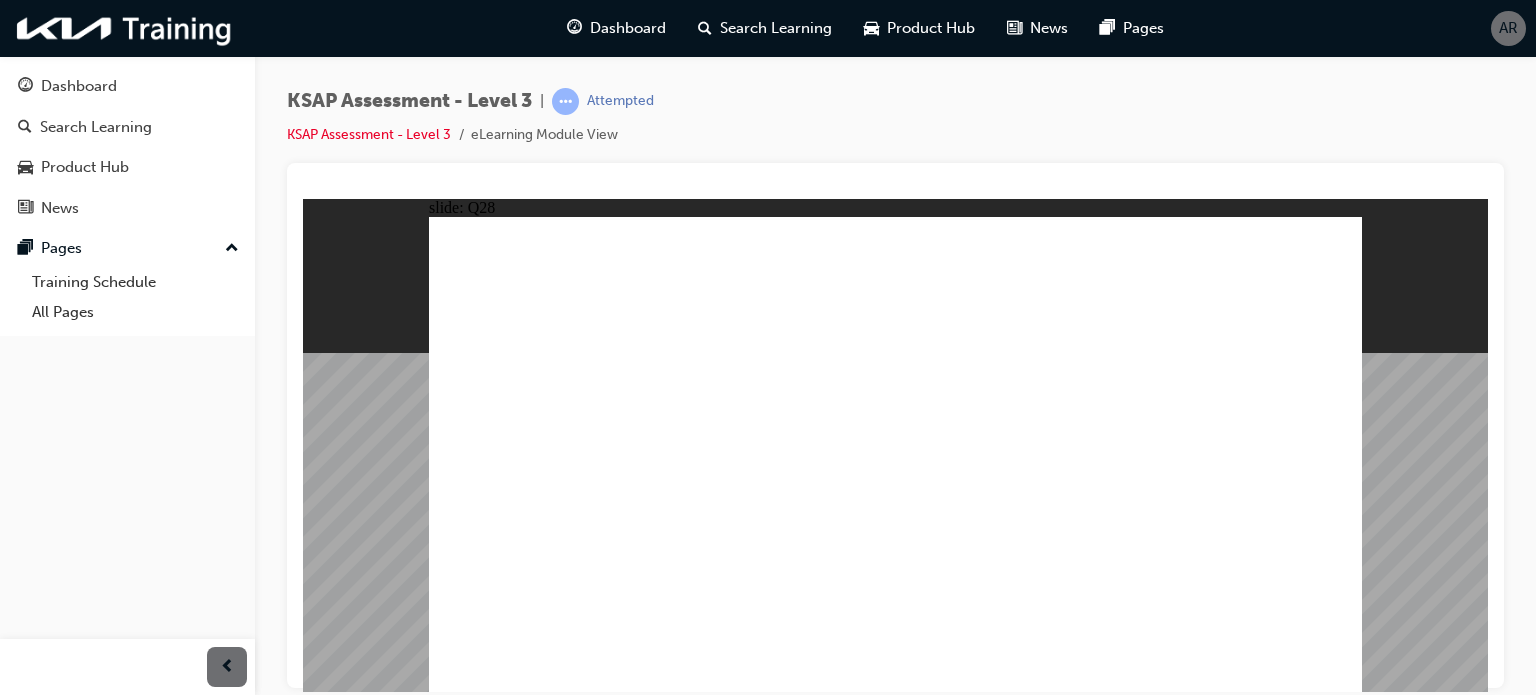 drag, startPoint x: 943, startPoint y: 519, endPoint x: 980, endPoint y: 525, distance: 37.48333 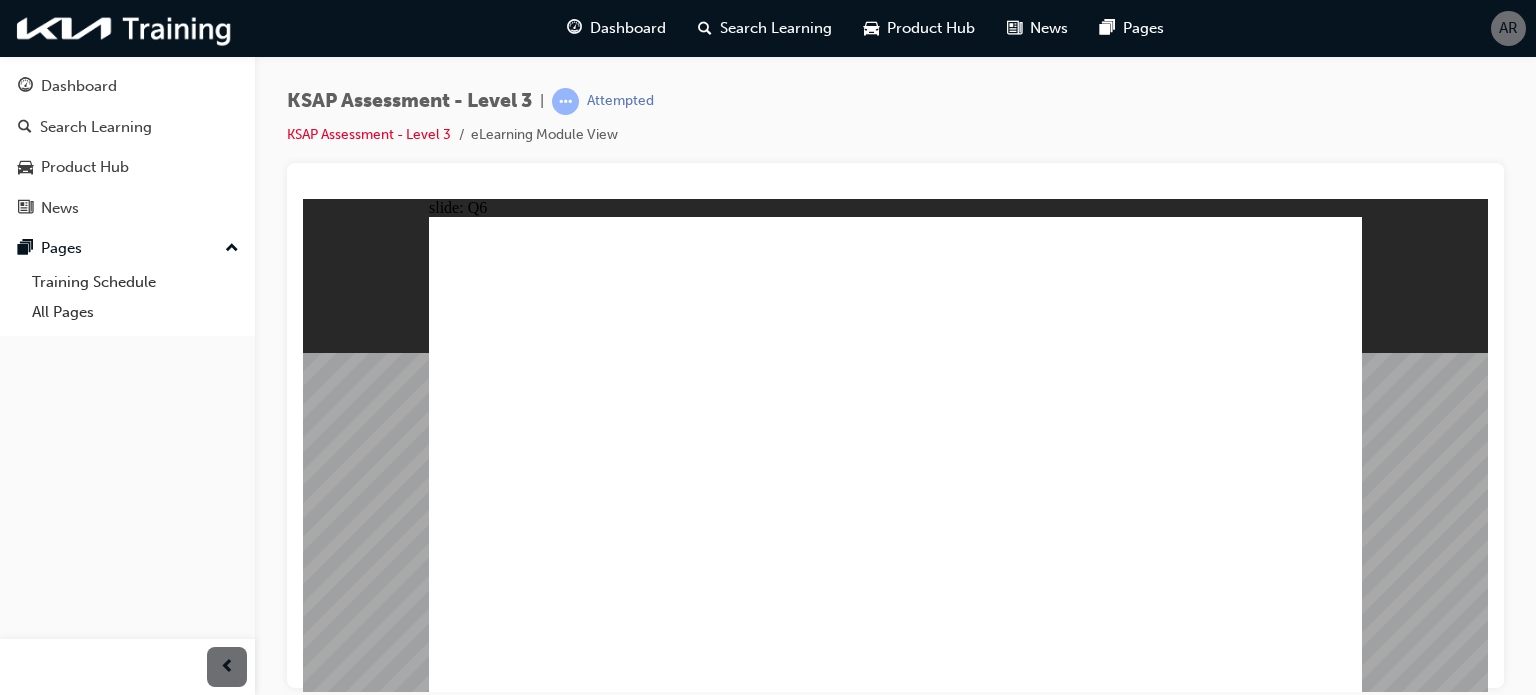 click 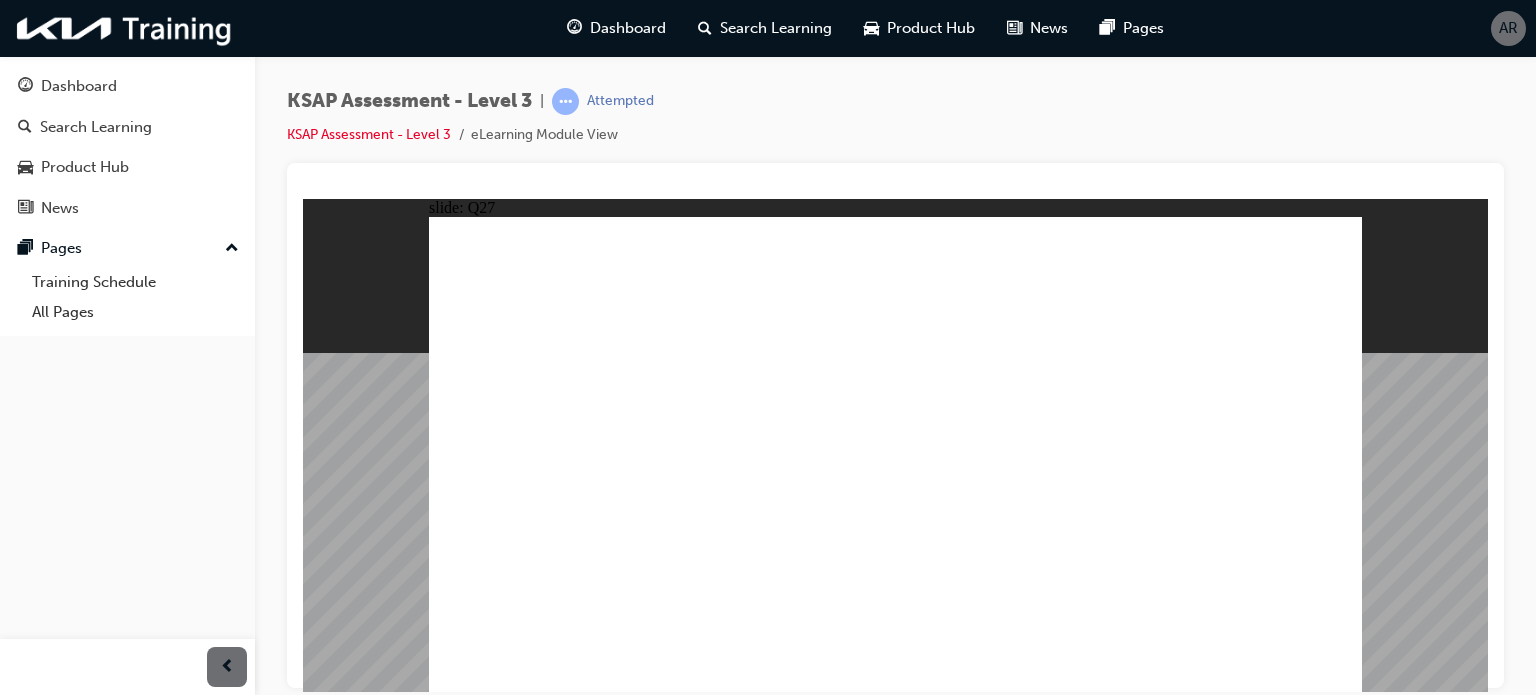 click 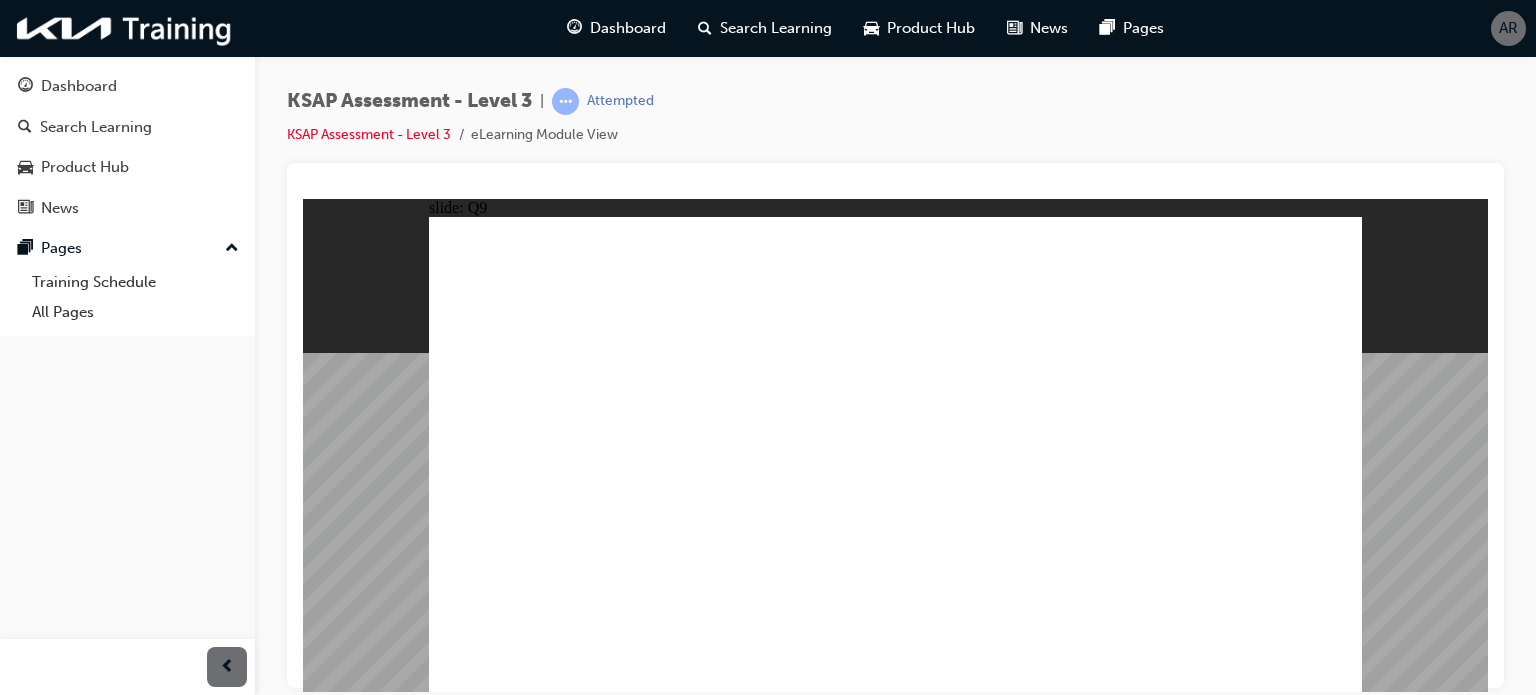 click 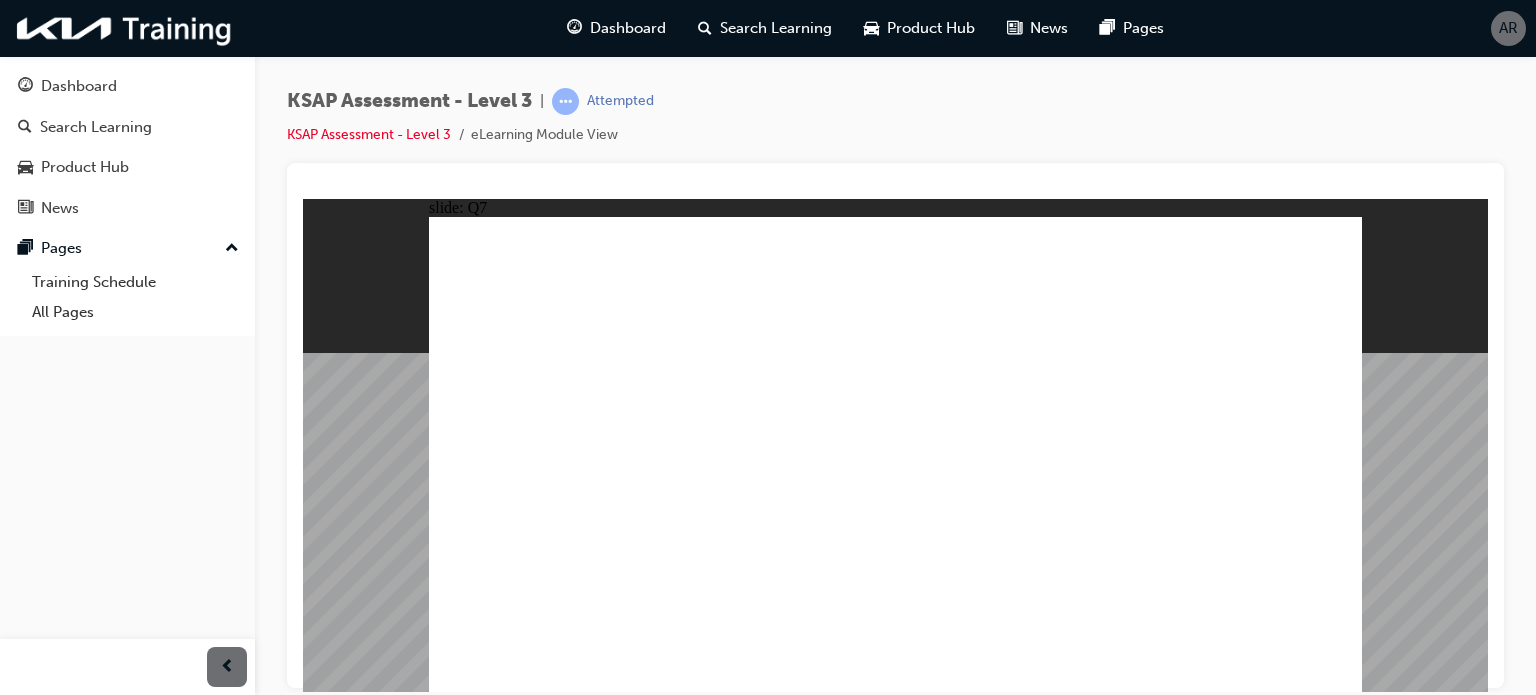 click 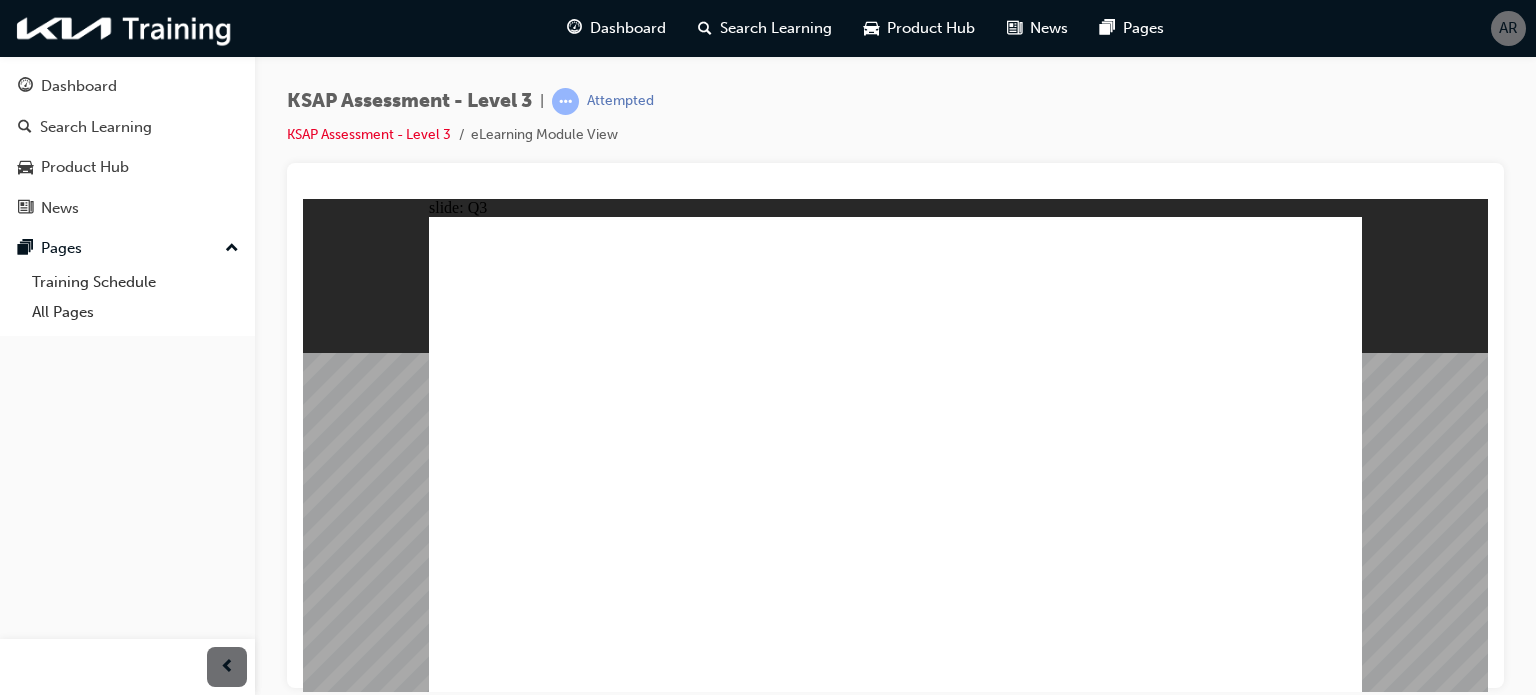 click 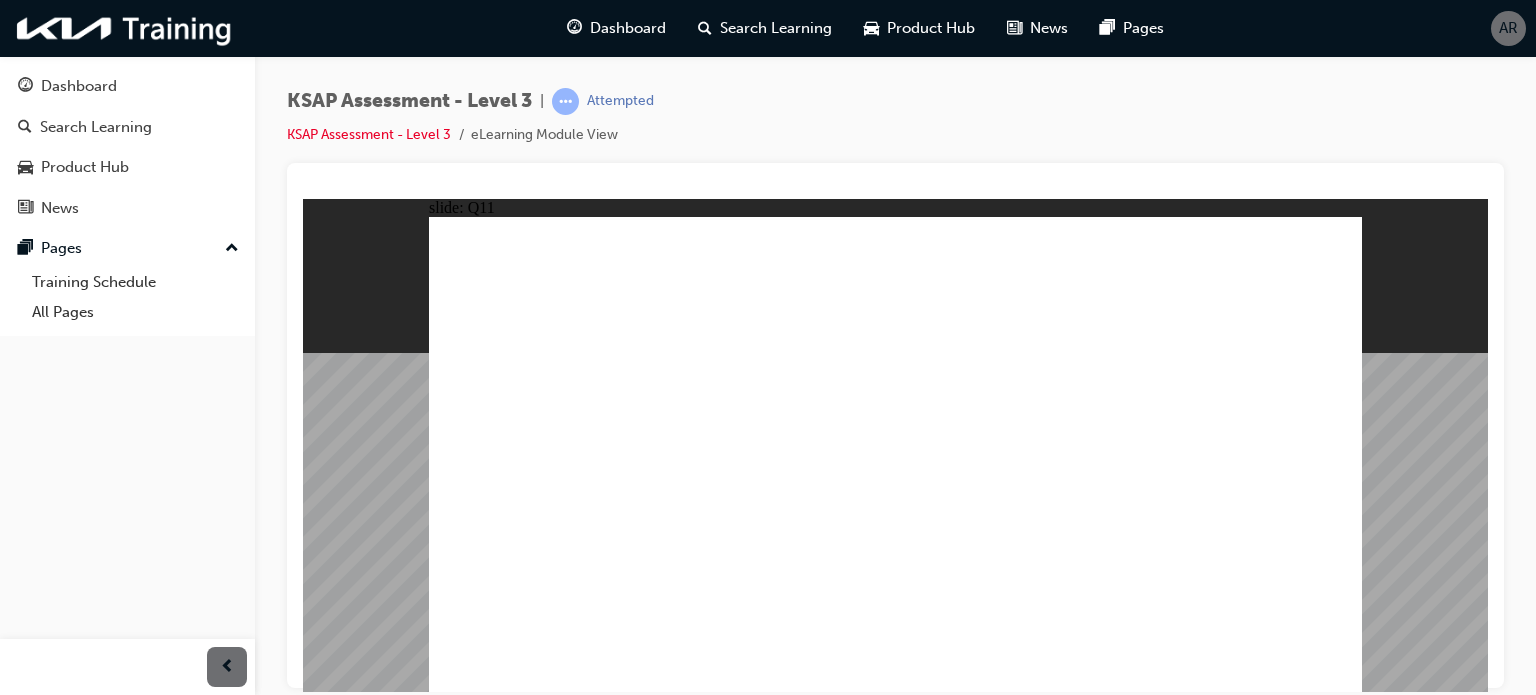 click 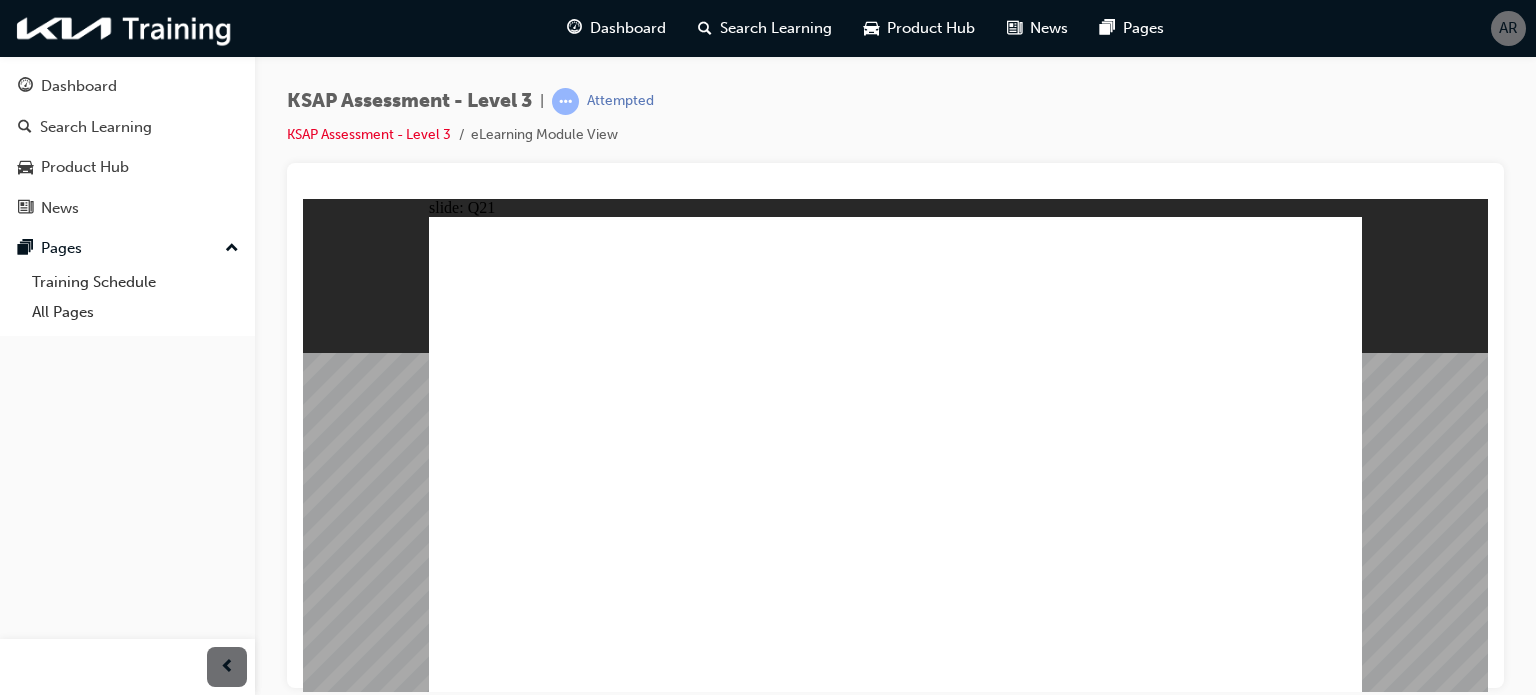 click 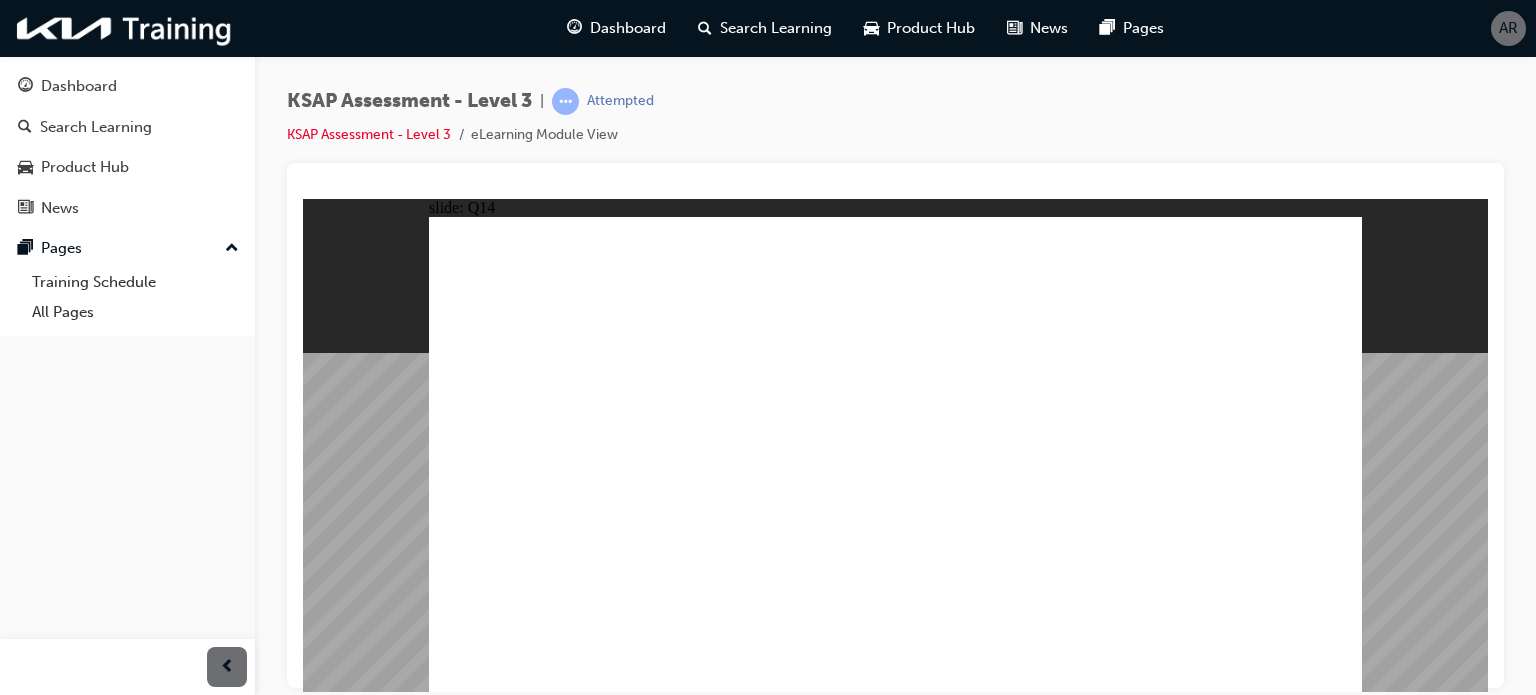 click 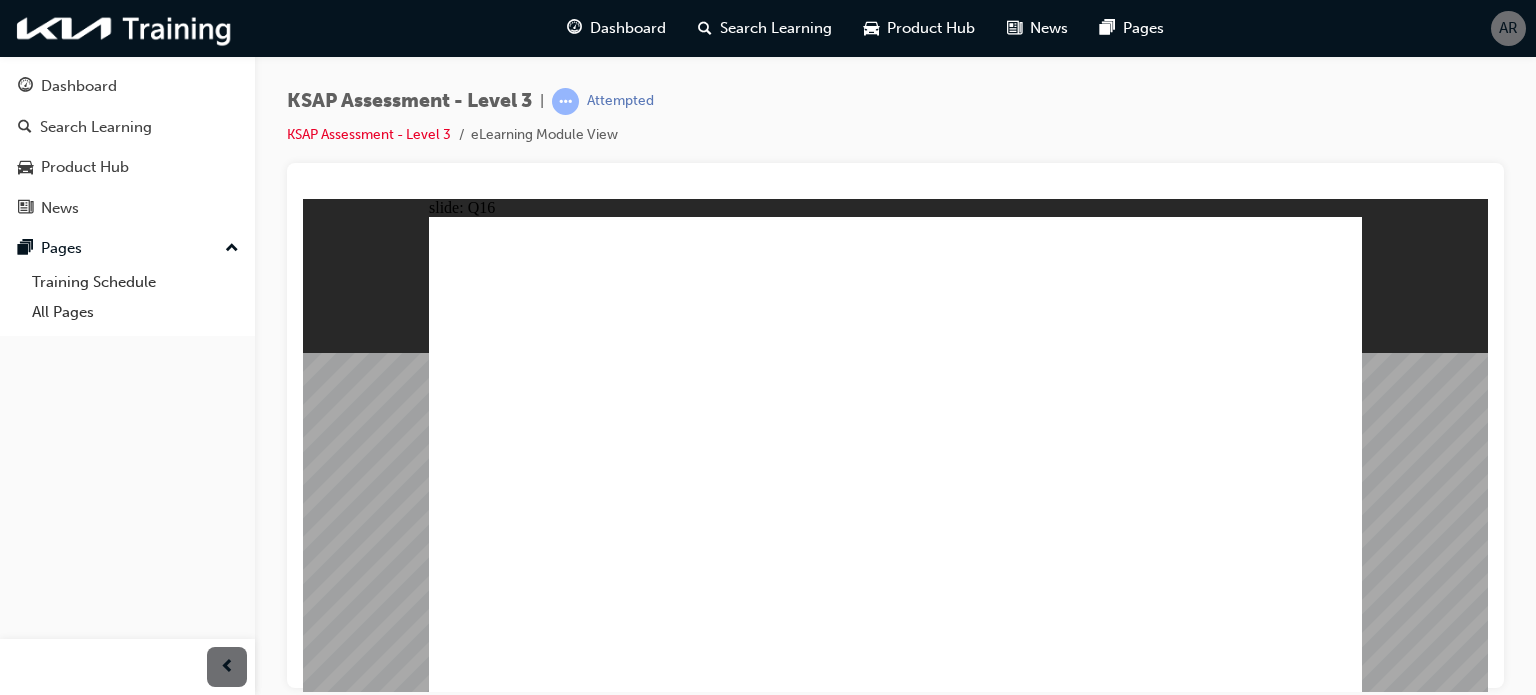 click 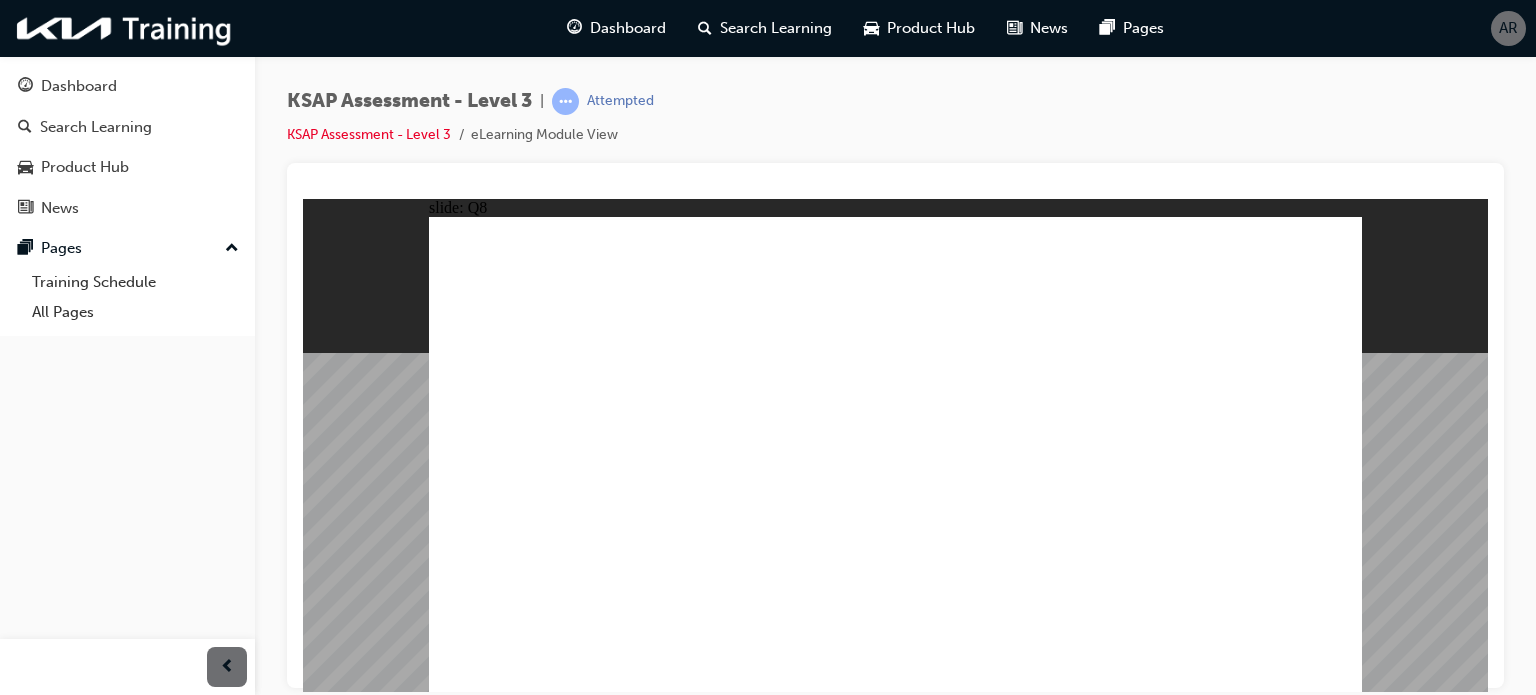 click 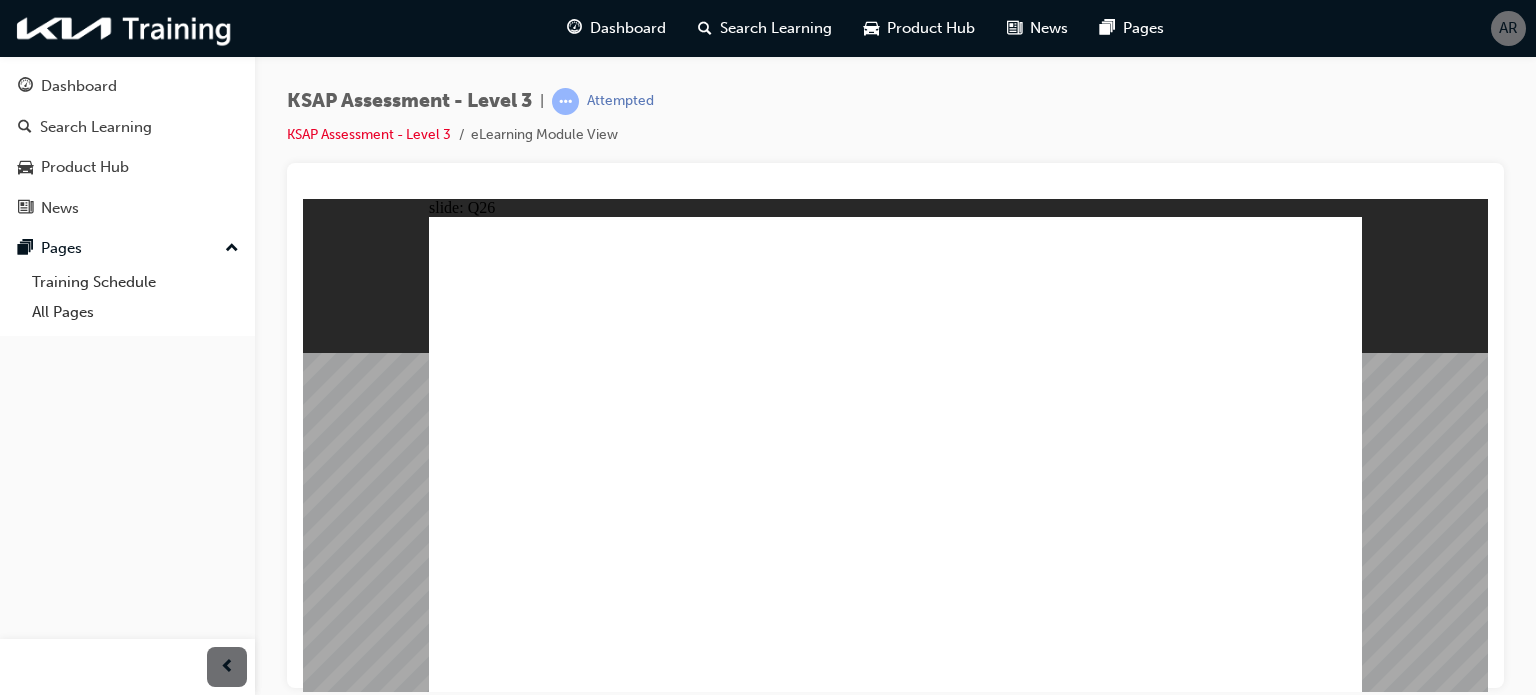 click 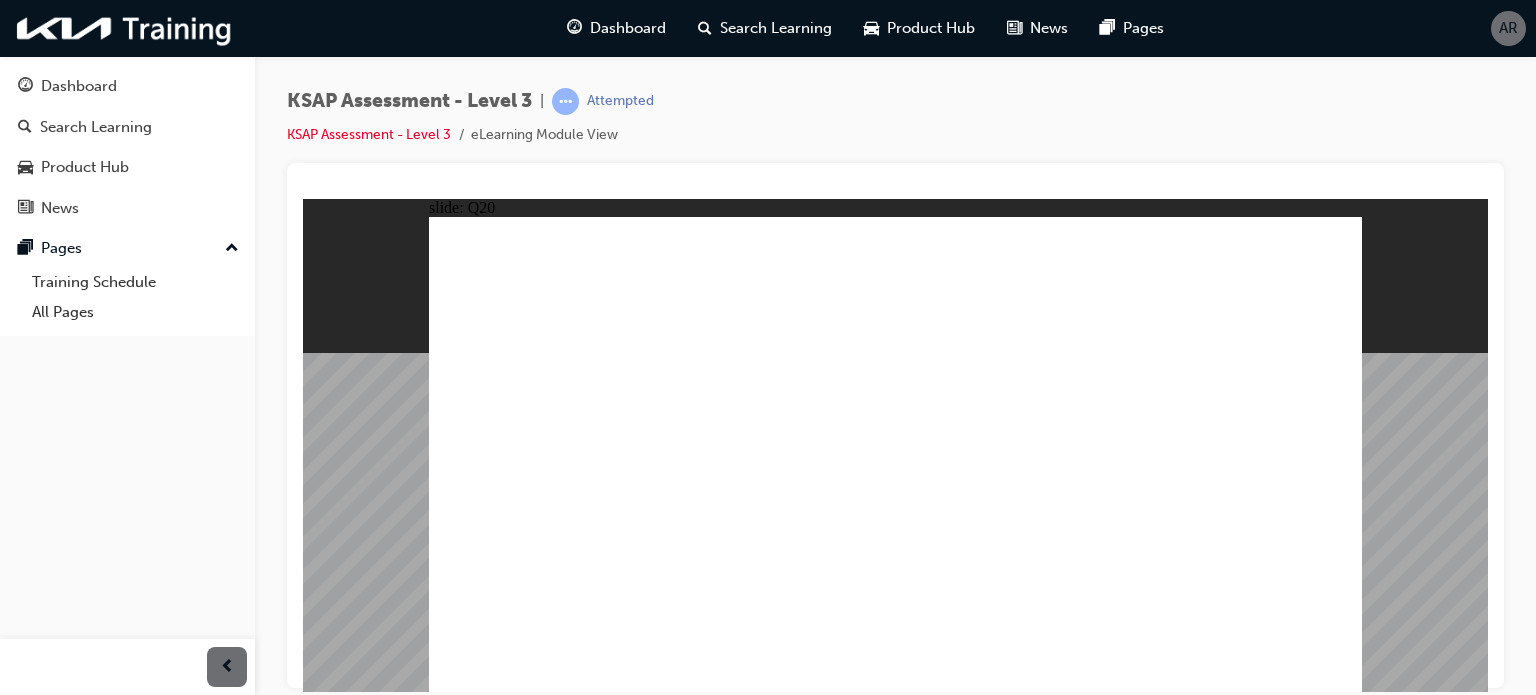 click 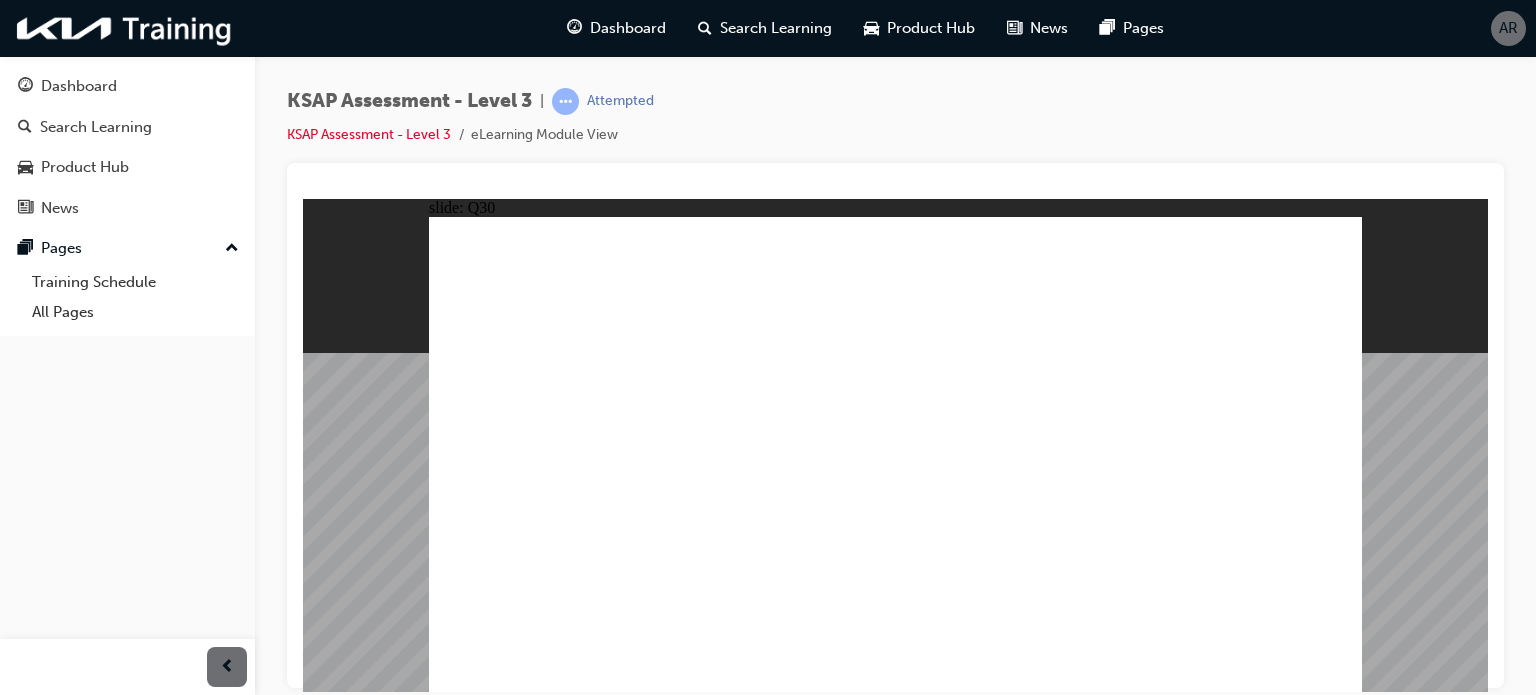 click 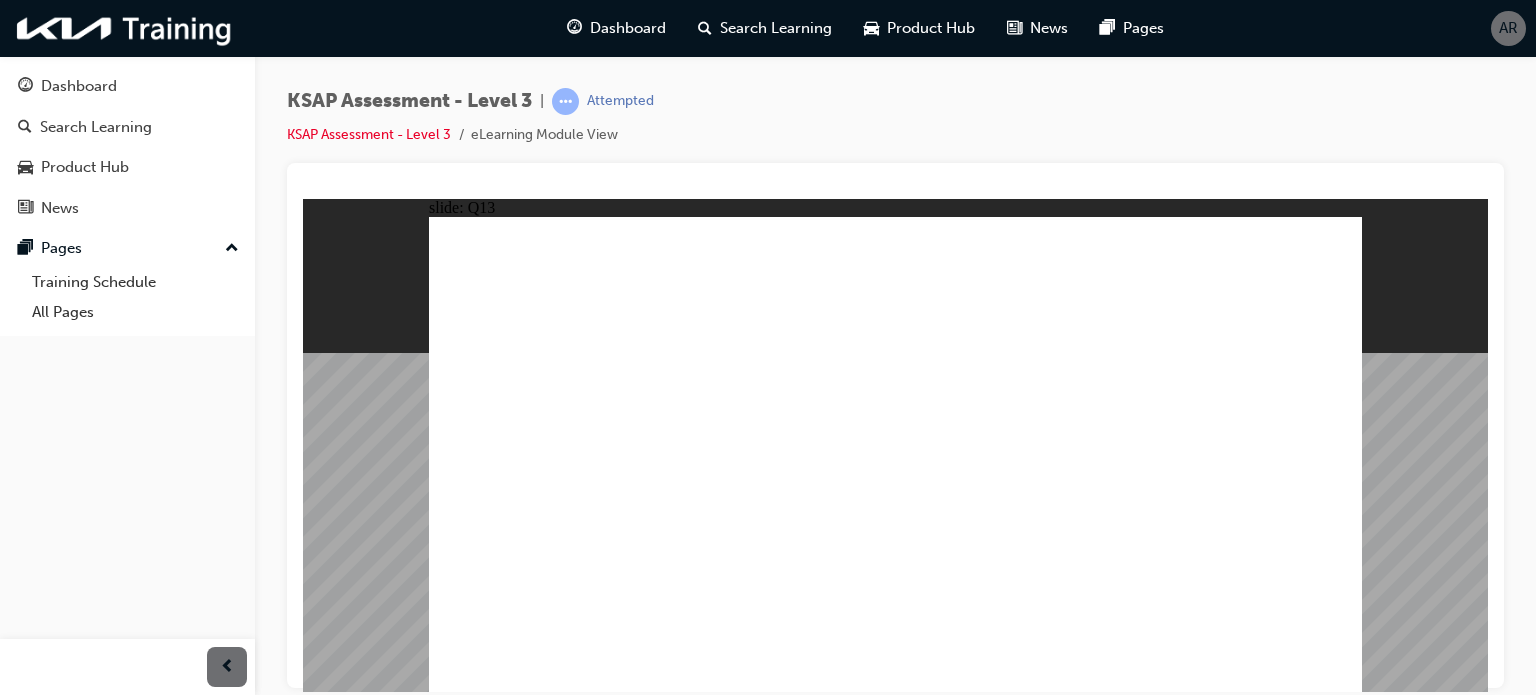 click 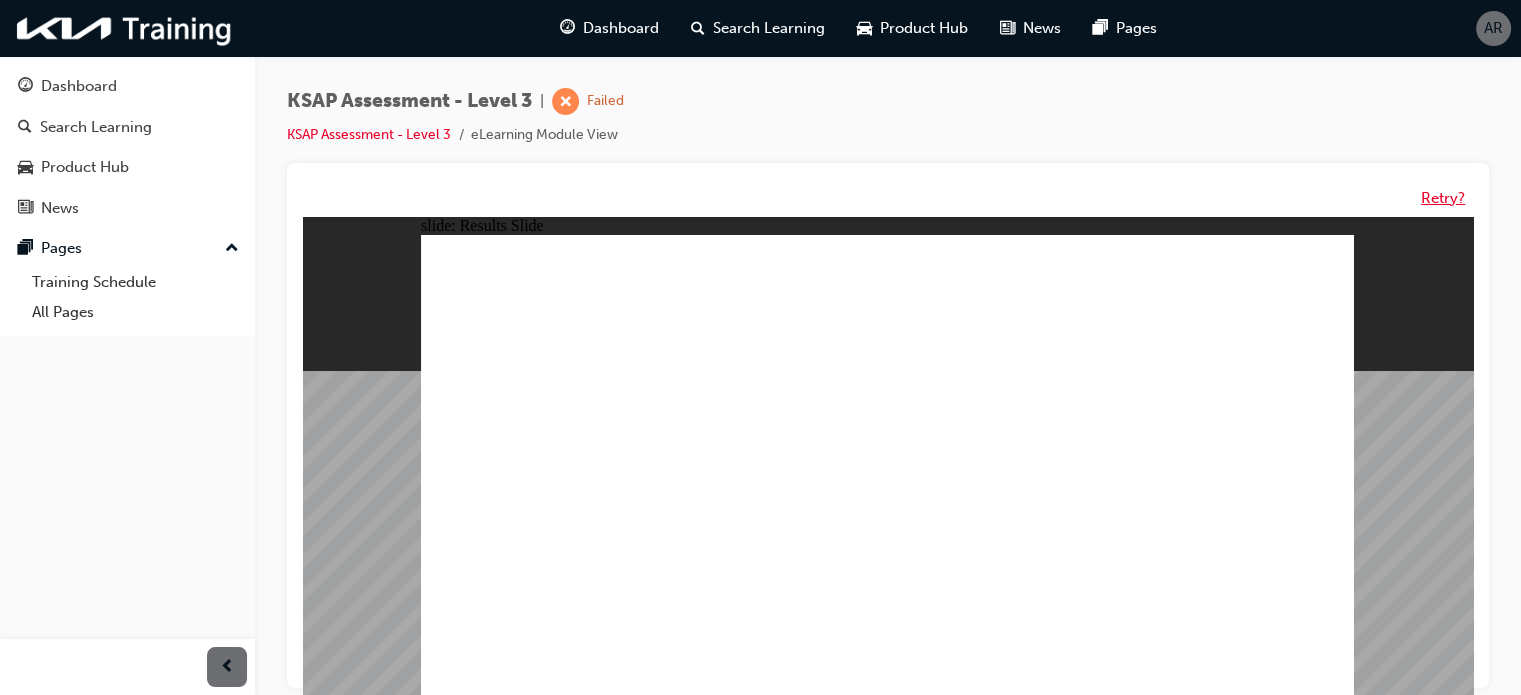 click on "Retry?" at bounding box center (1443, 198) 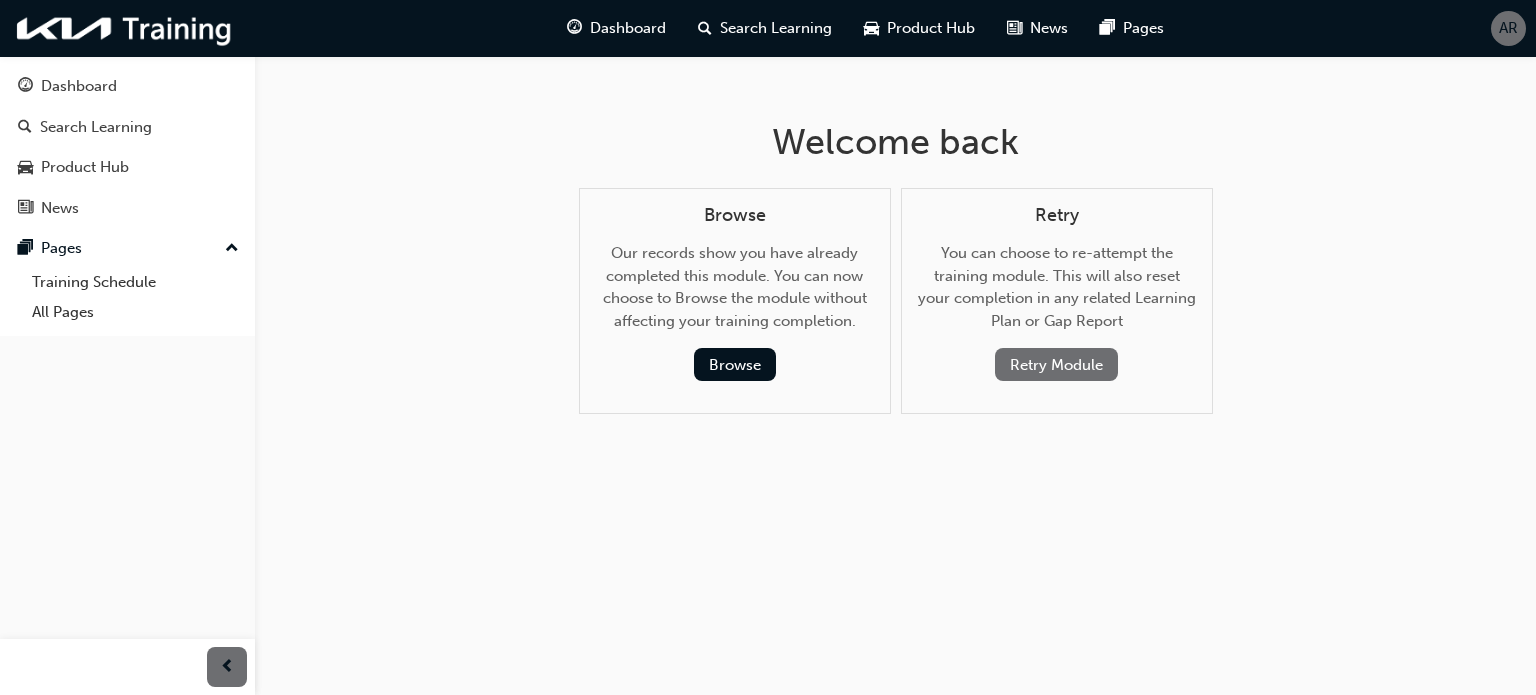 click on "Retry Module" at bounding box center [1056, 364] 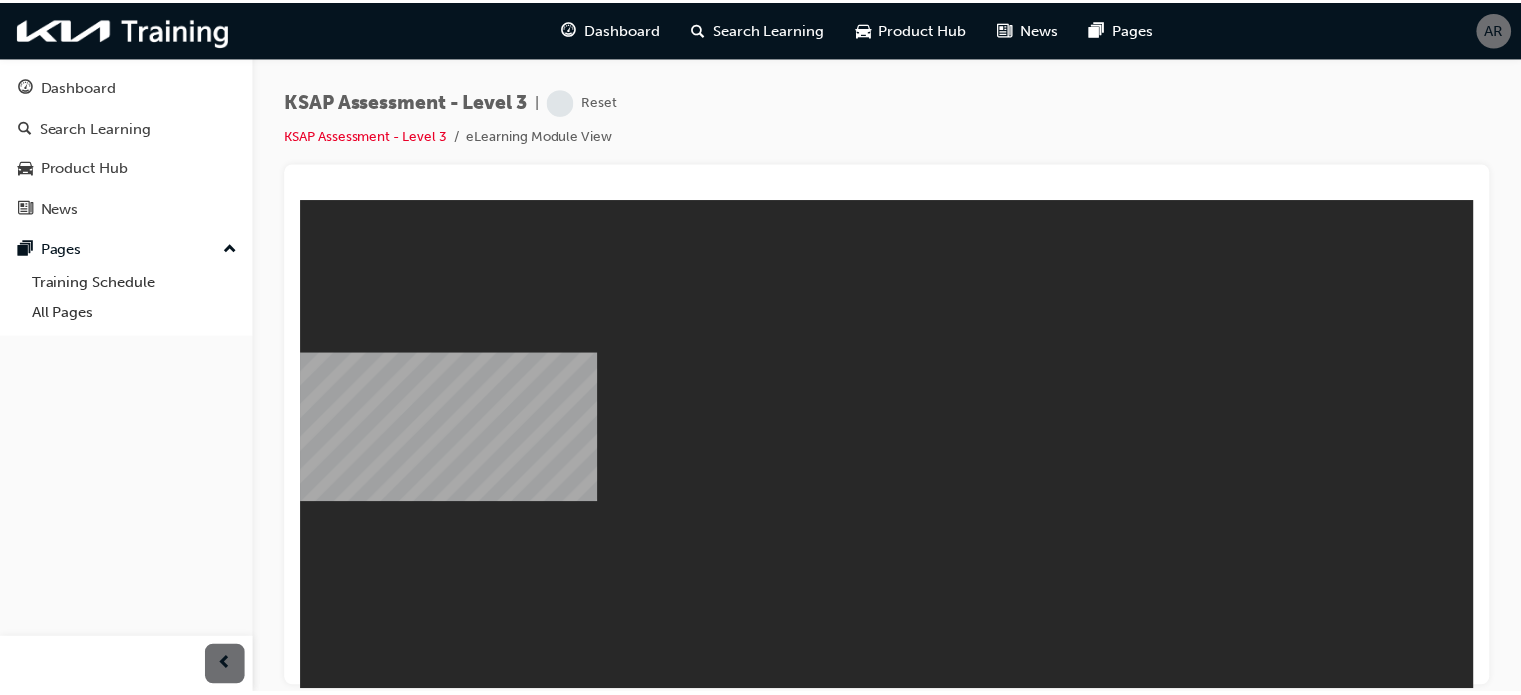 scroll, scrollTop: 0, scrollLeft: 0, axis: both 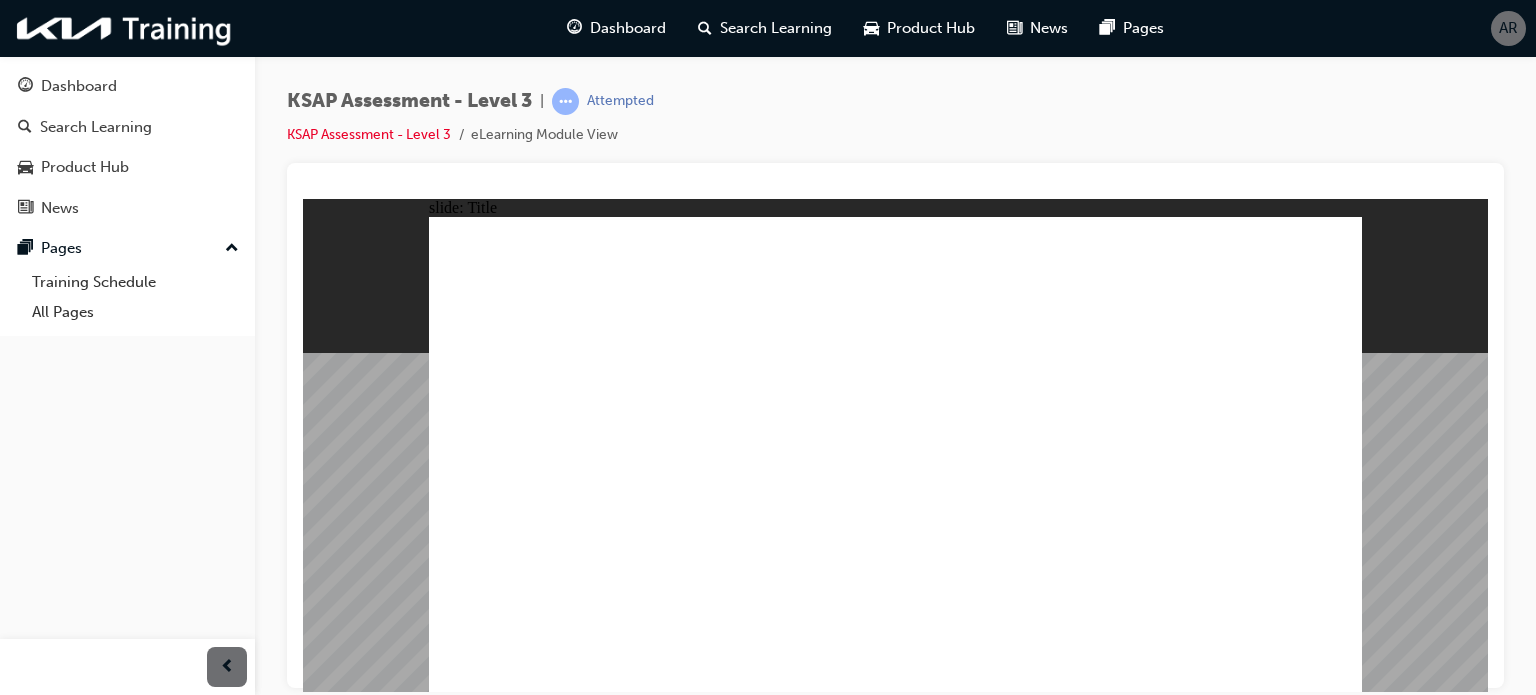 click 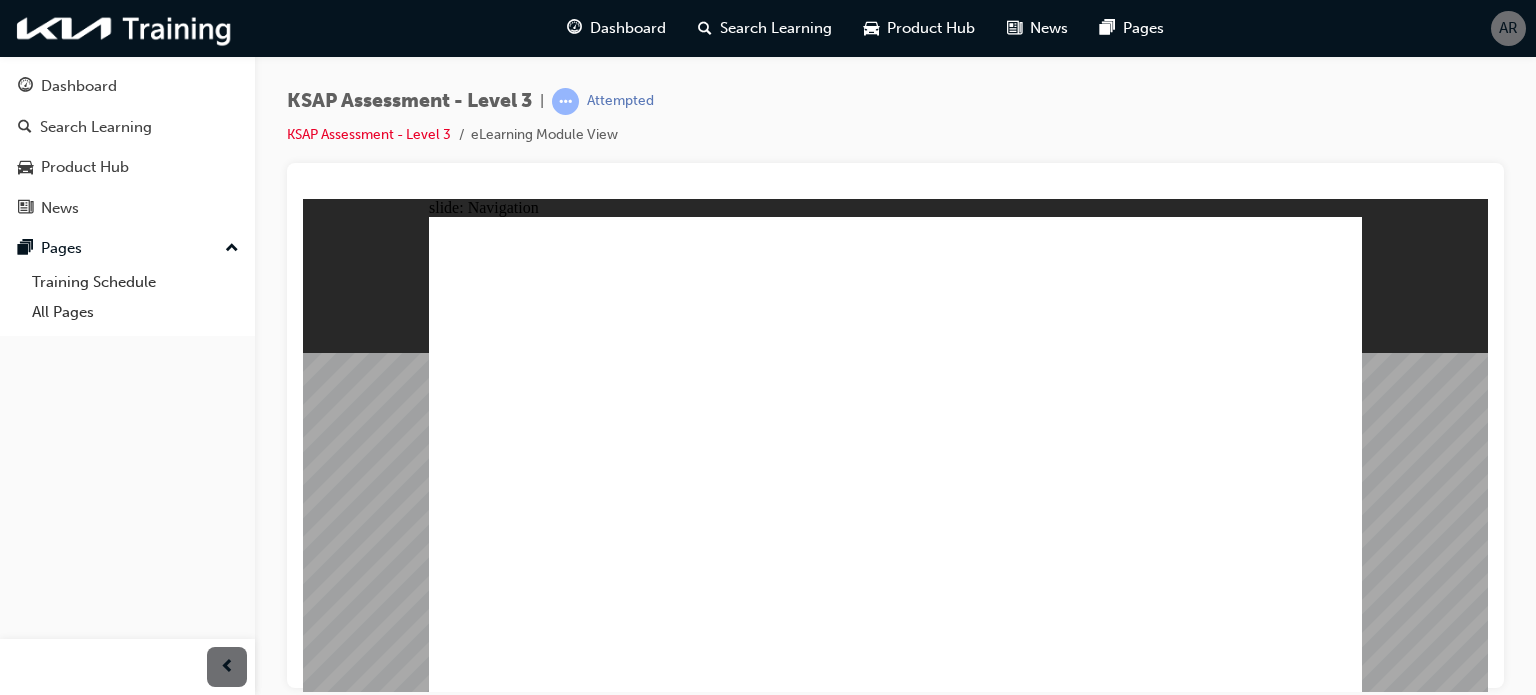 click 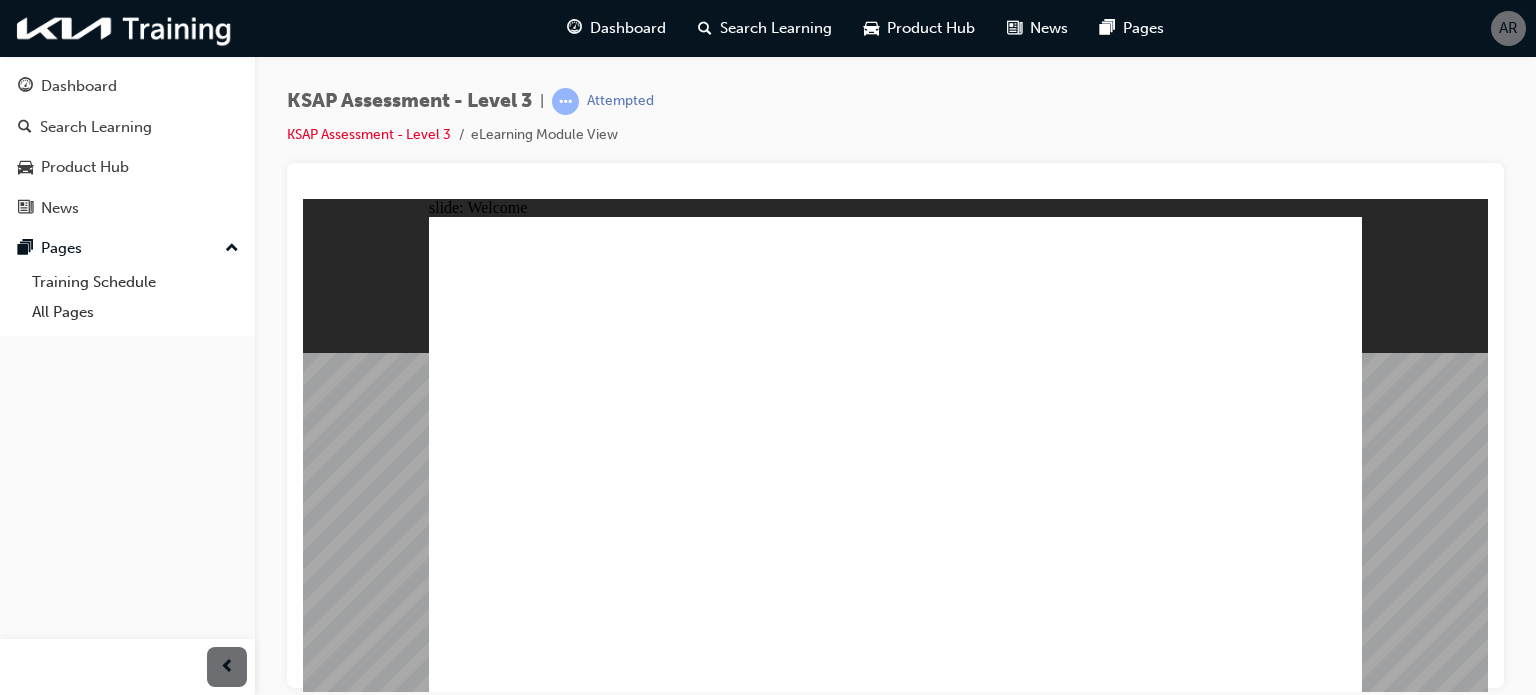 click 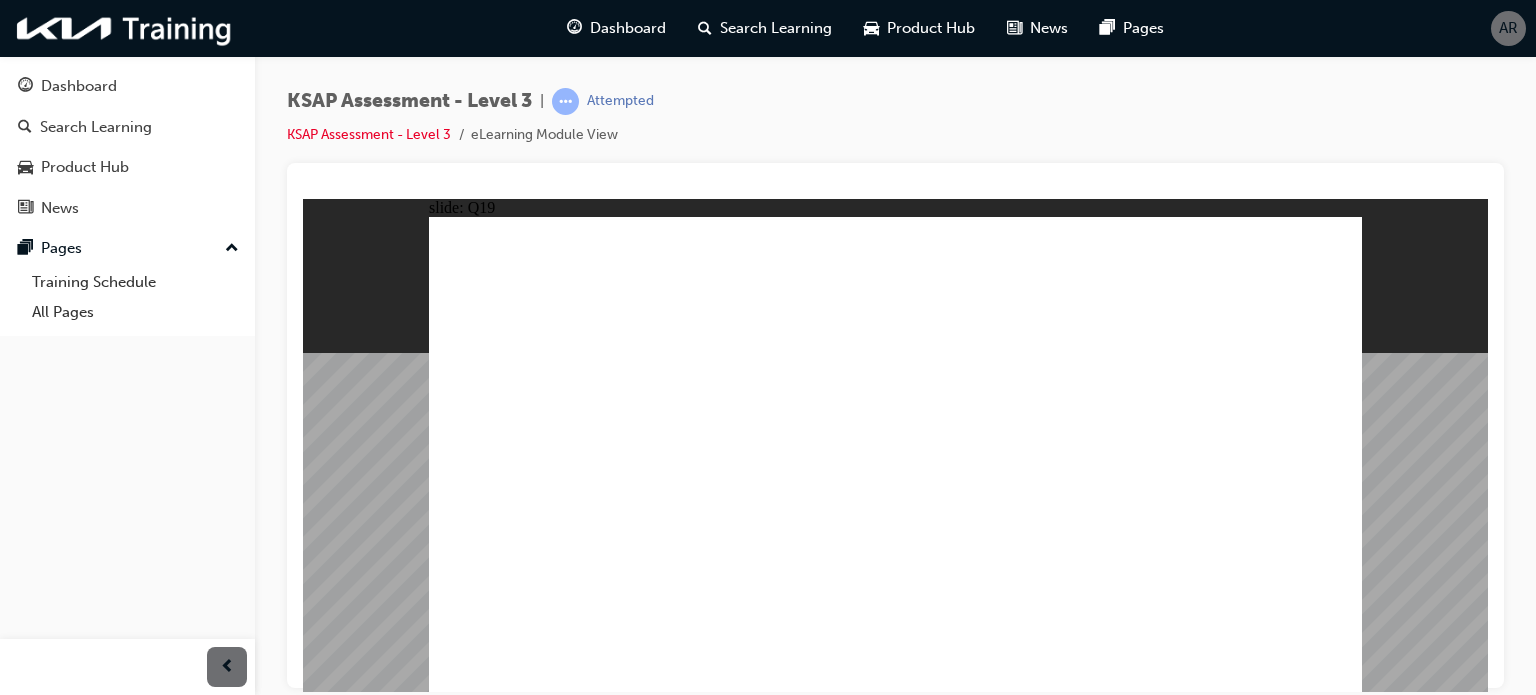 click 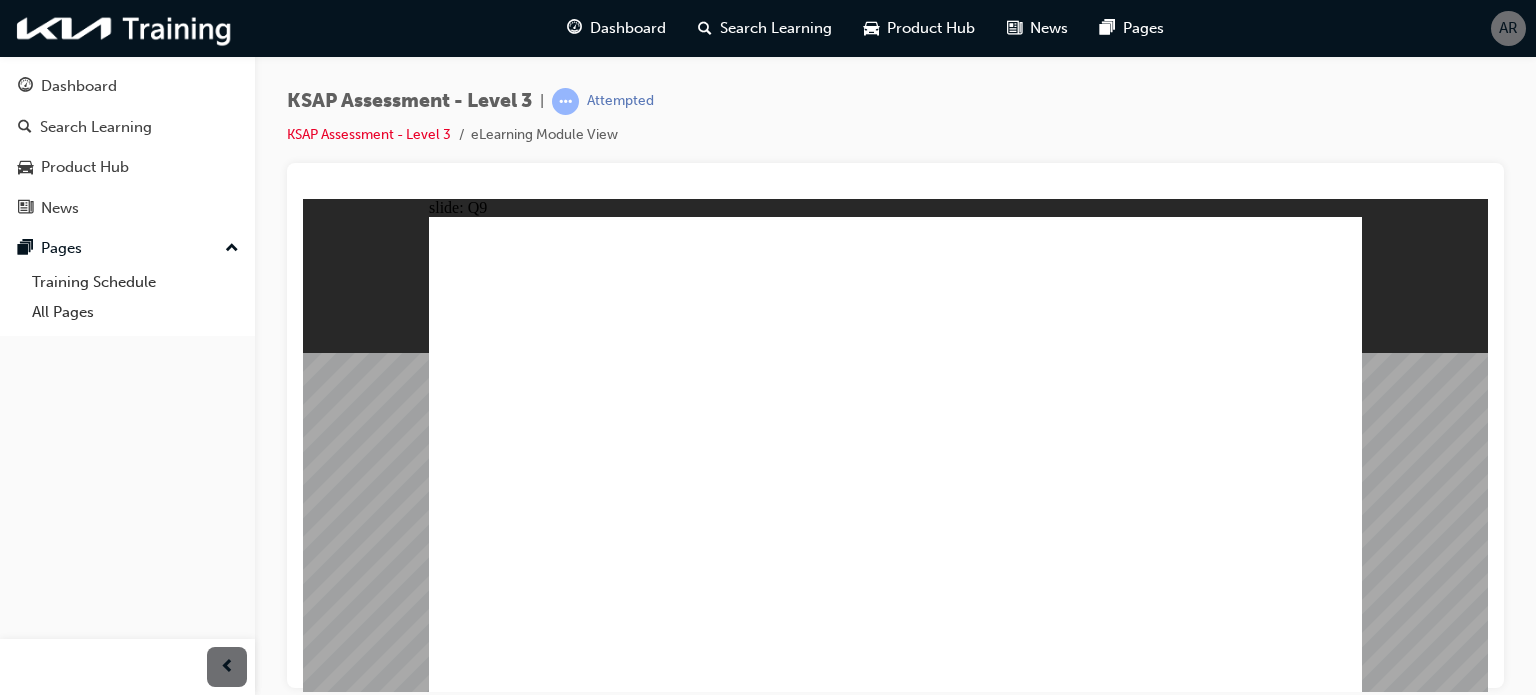 click 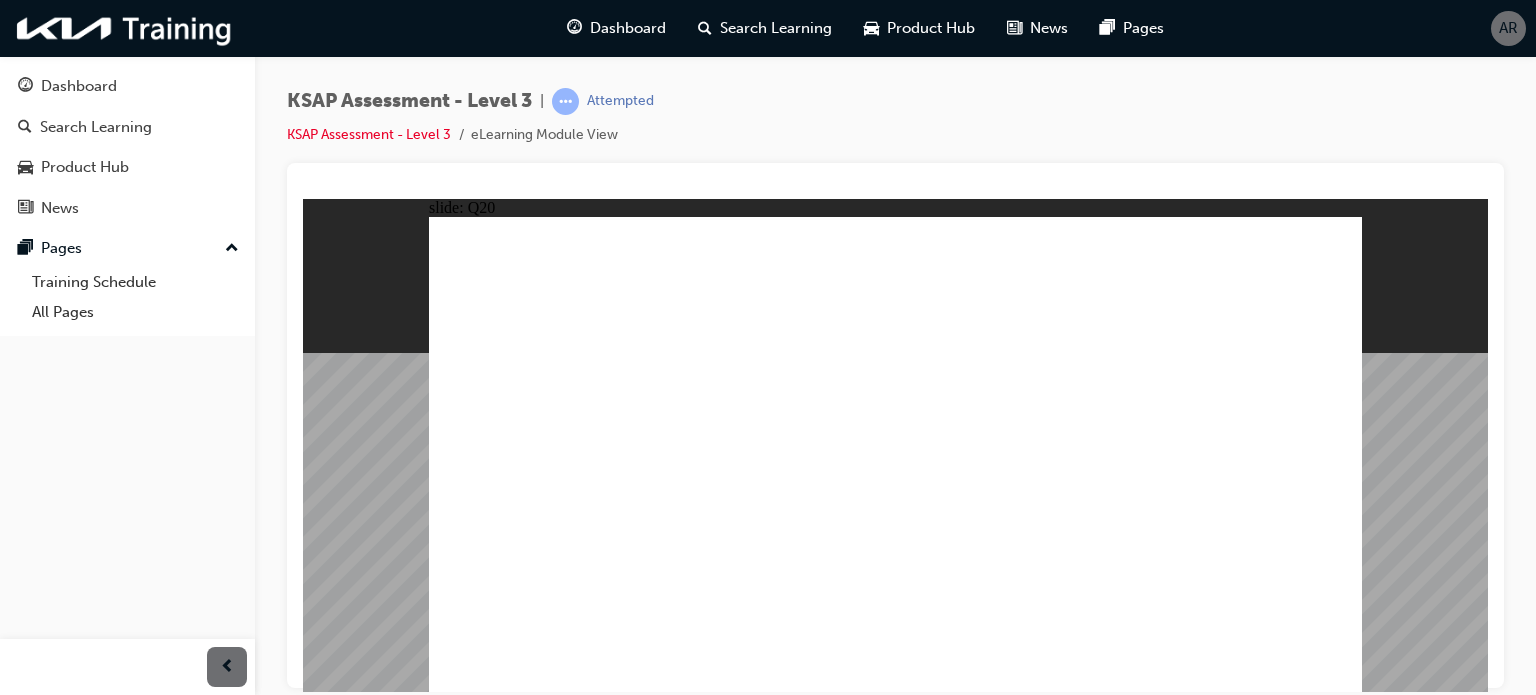 click 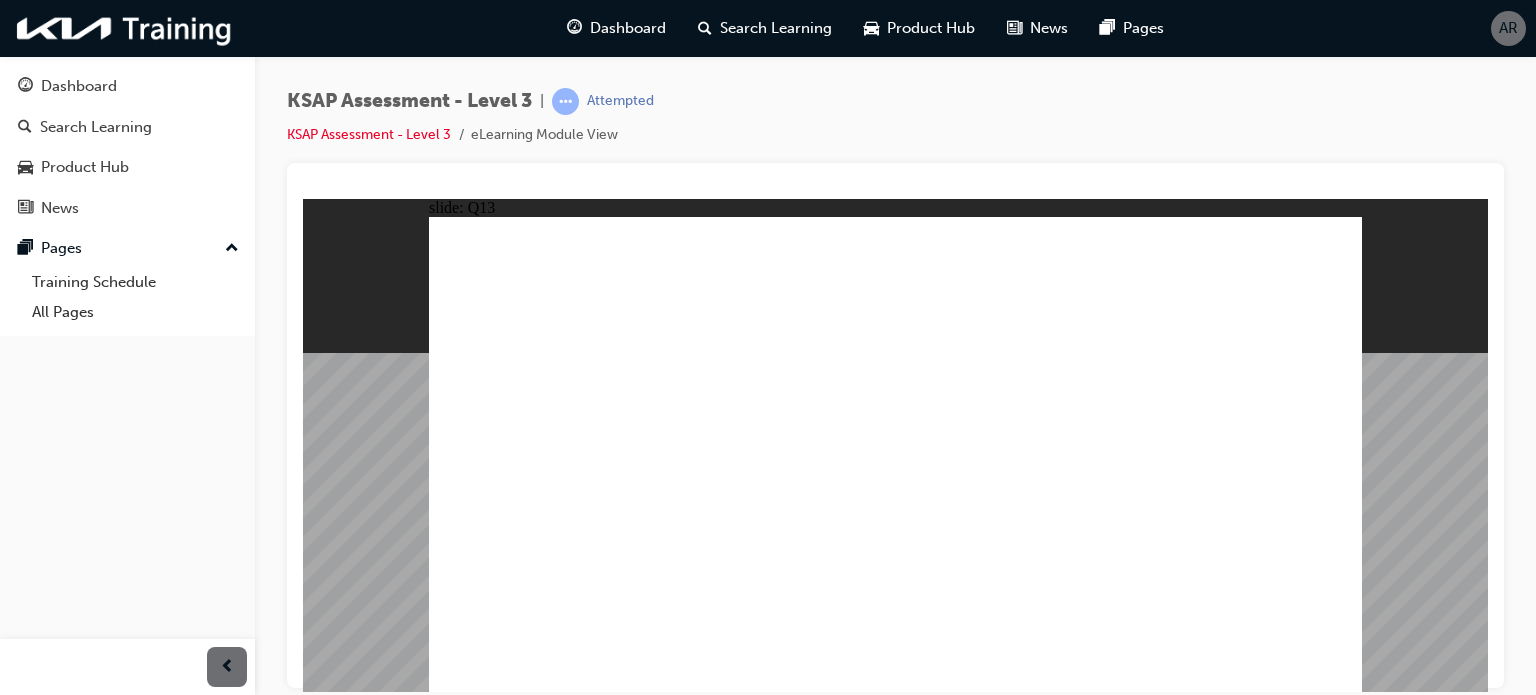 click 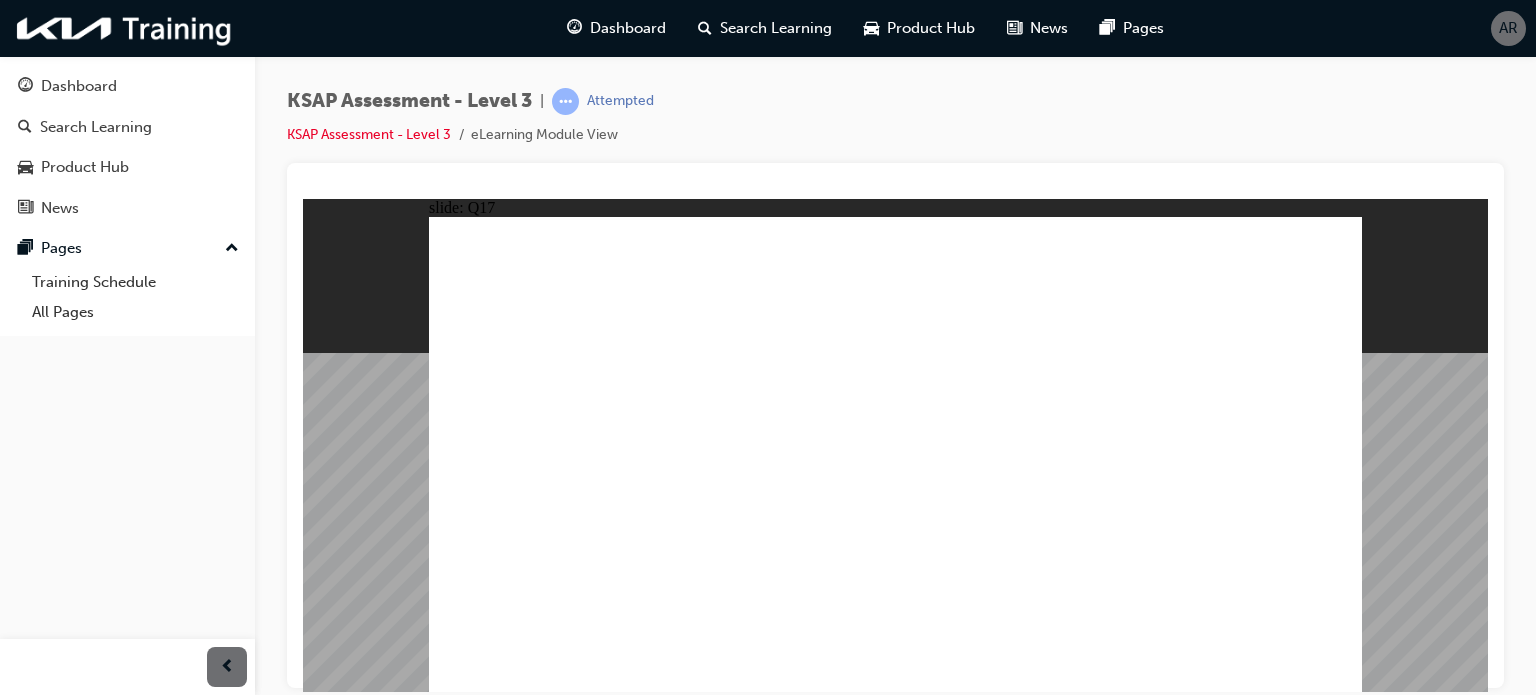 click 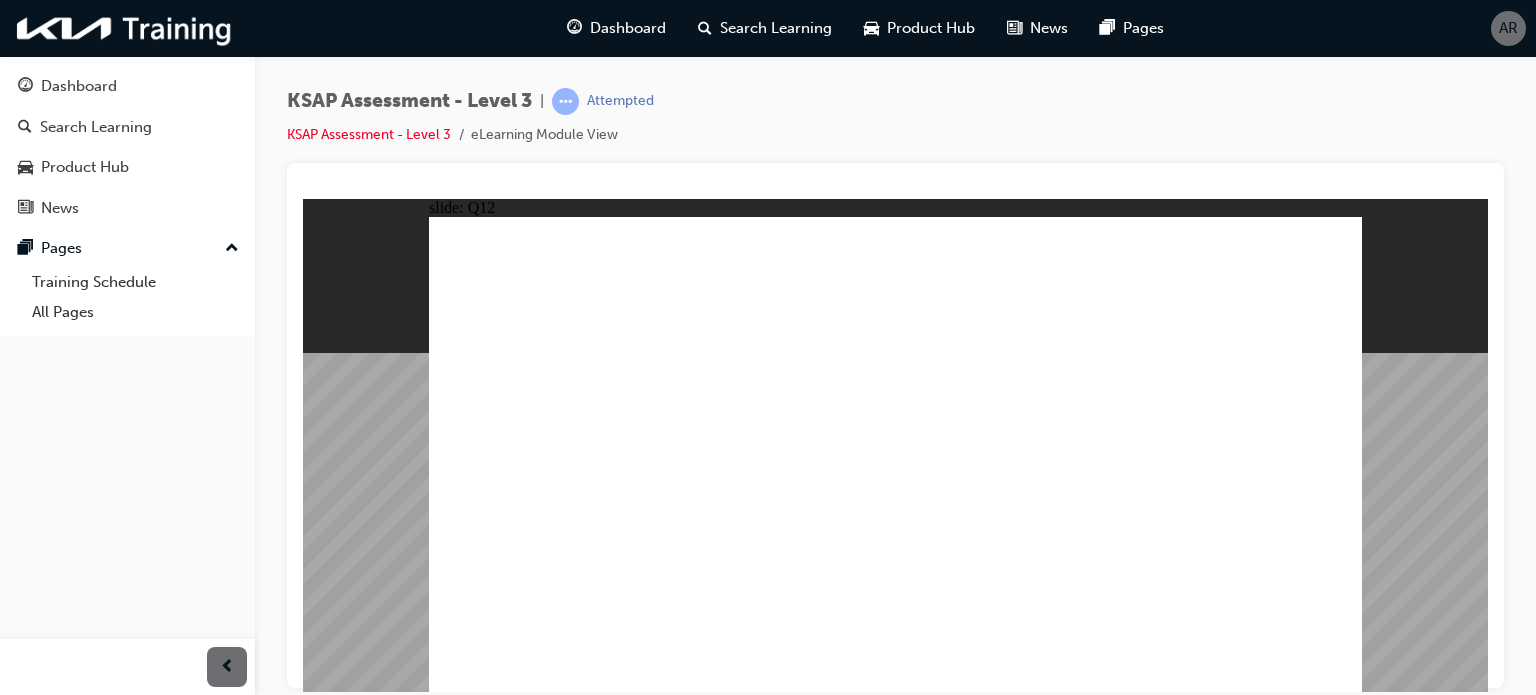 click 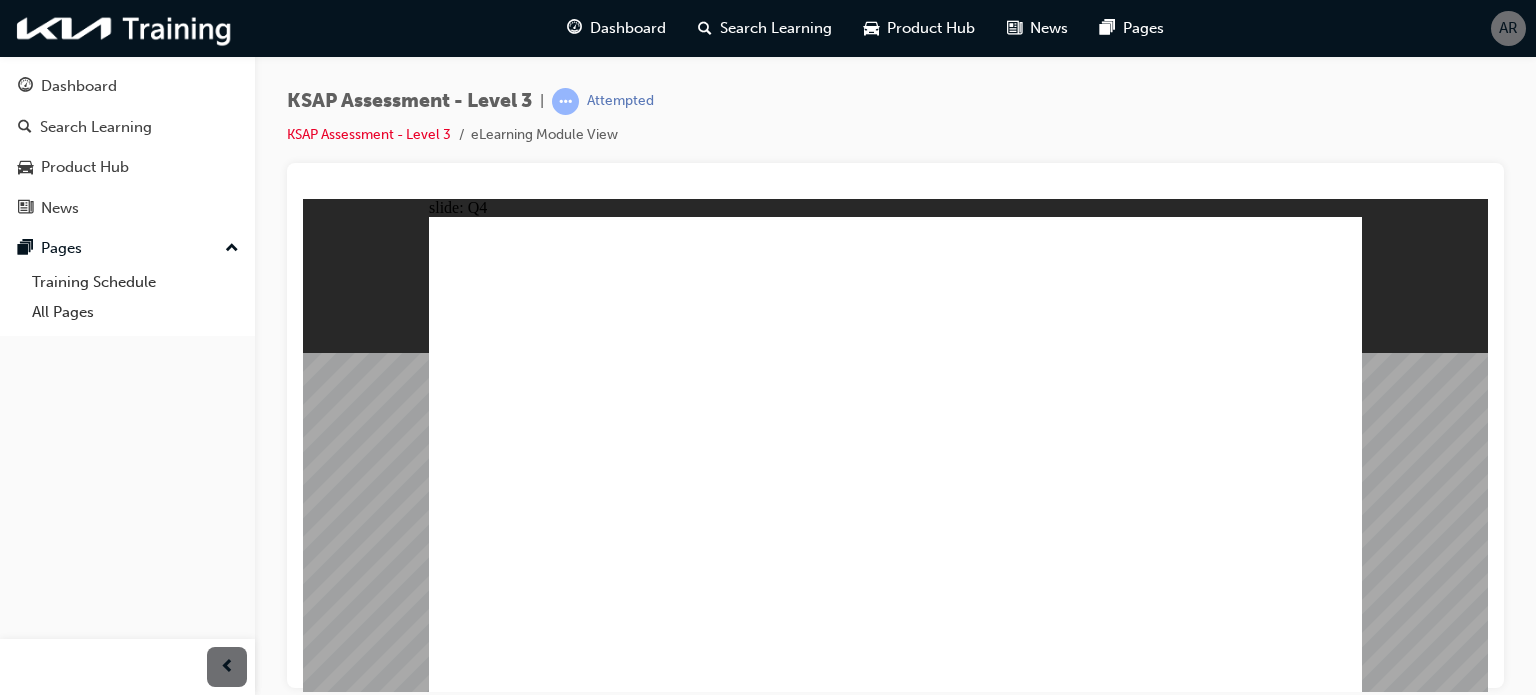 click 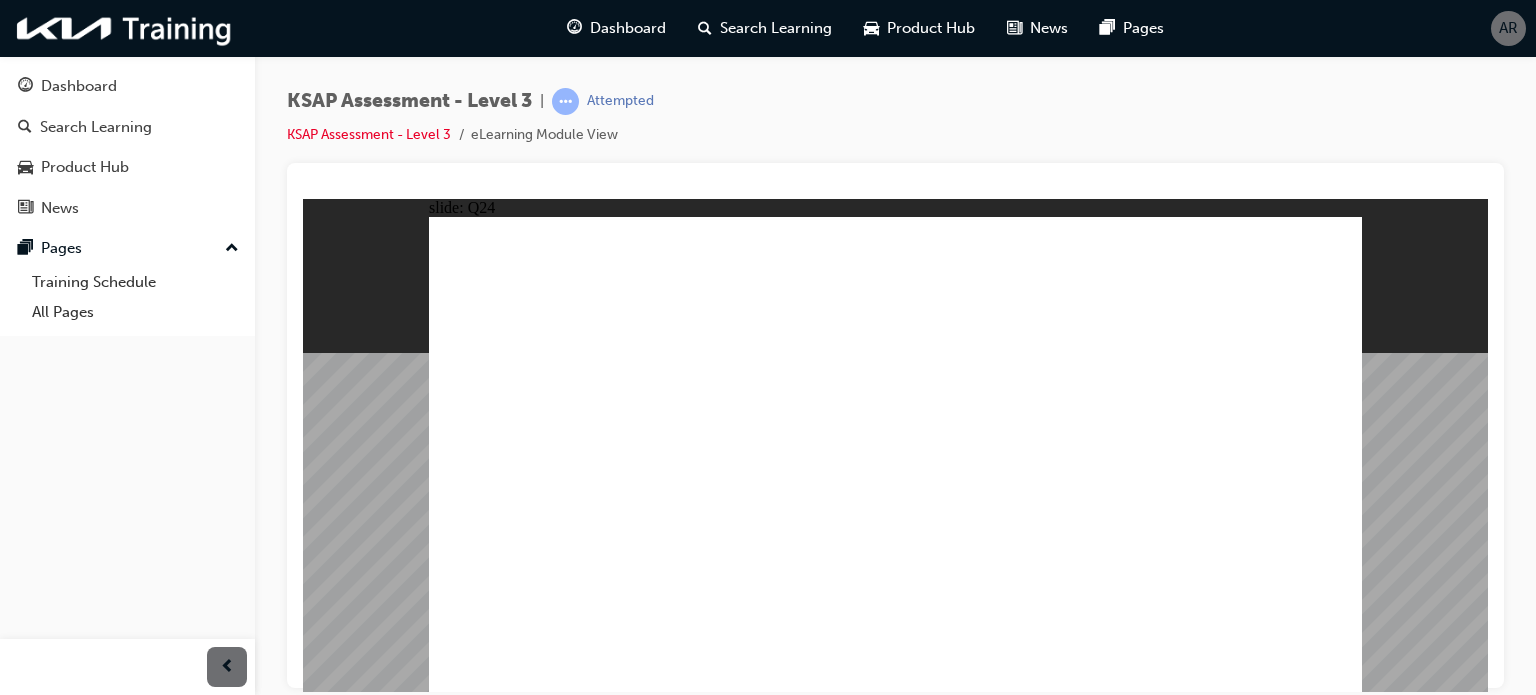 click 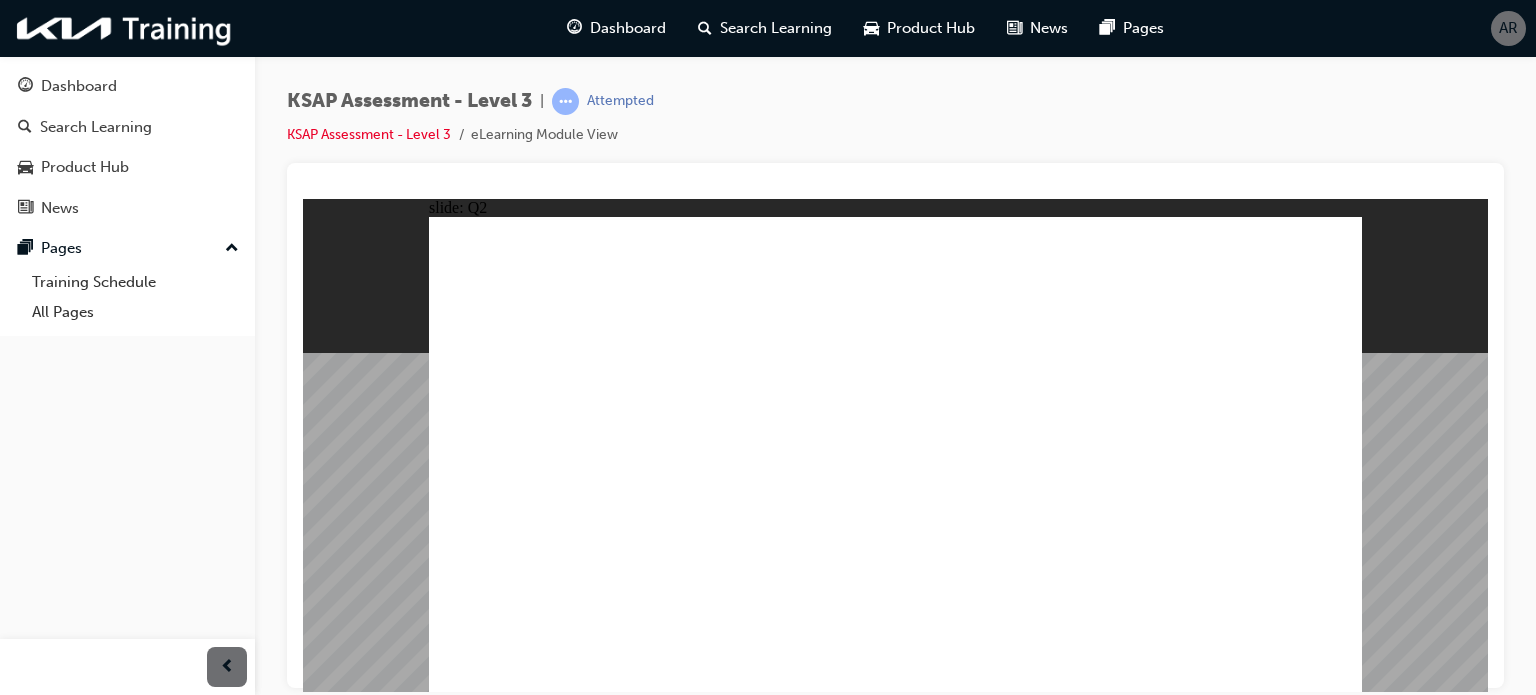 click 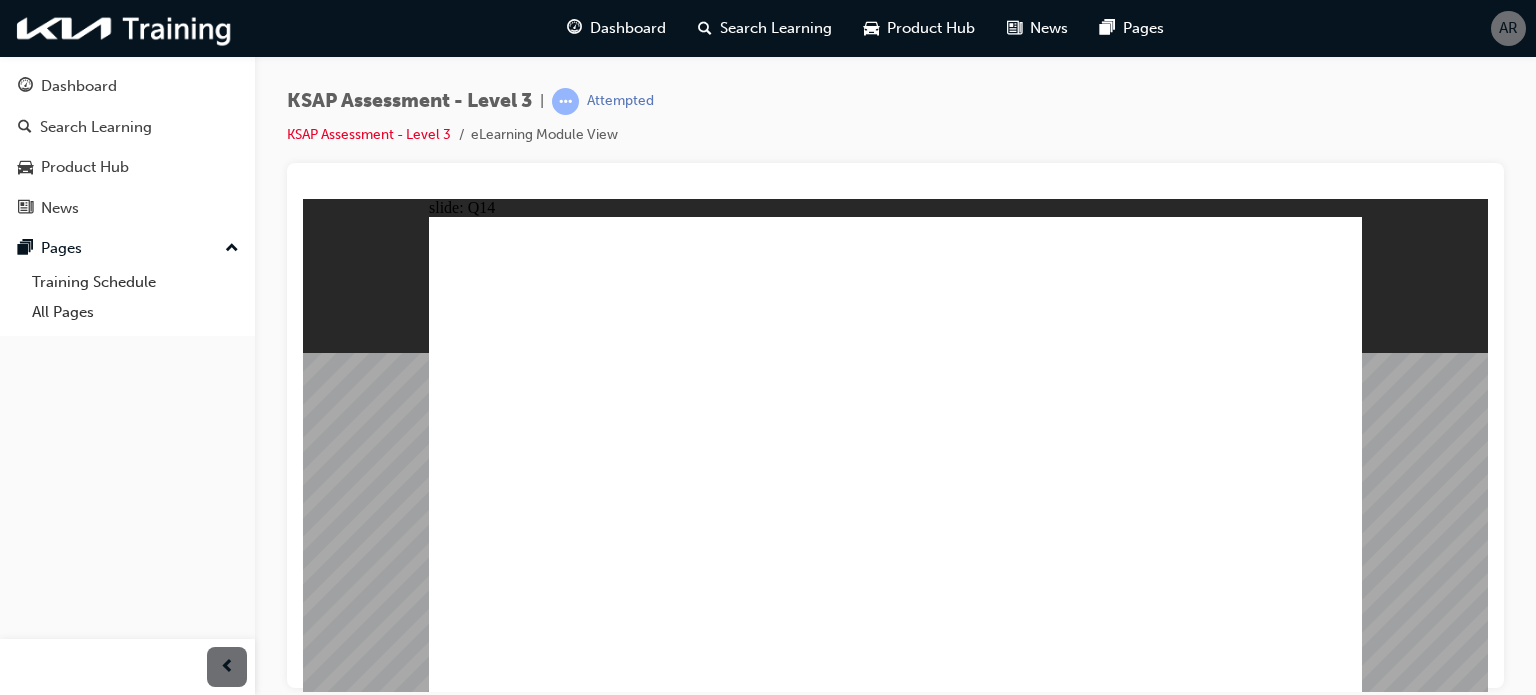 click 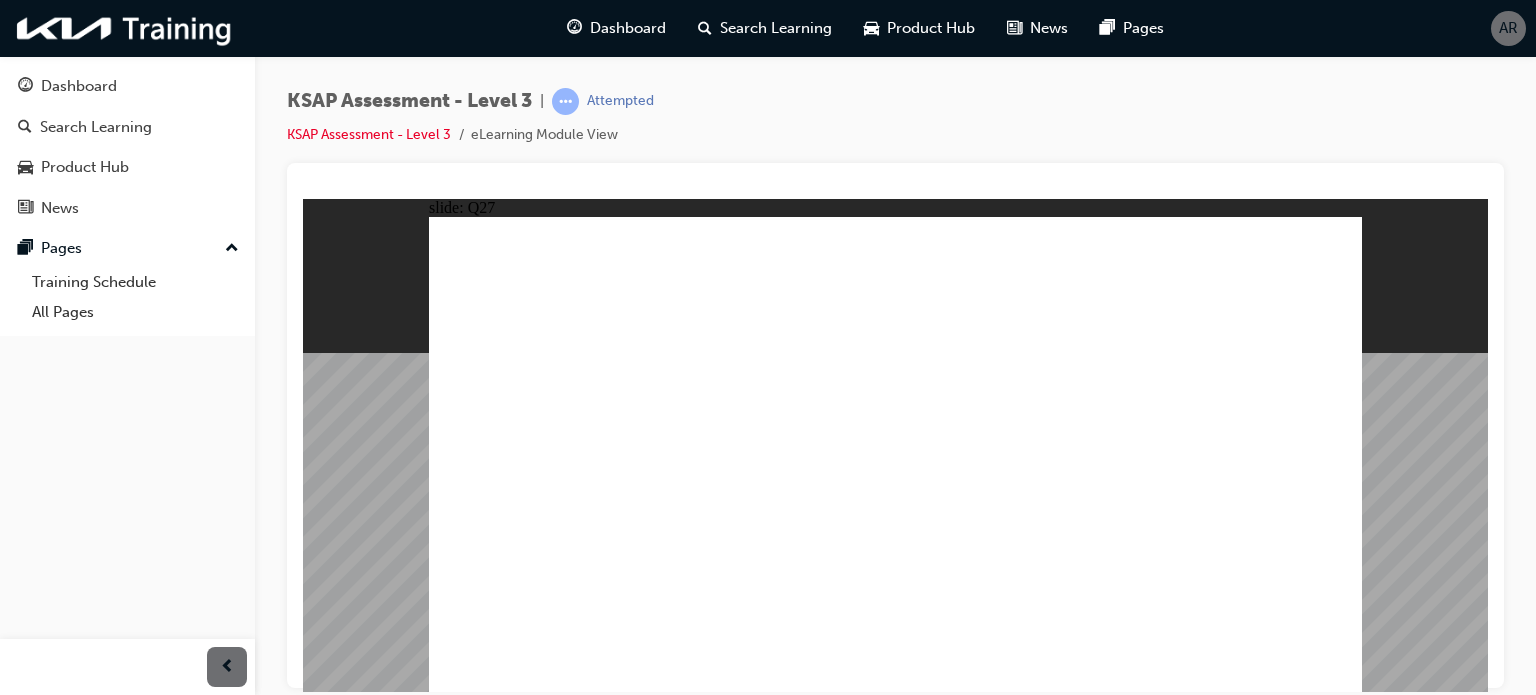 click 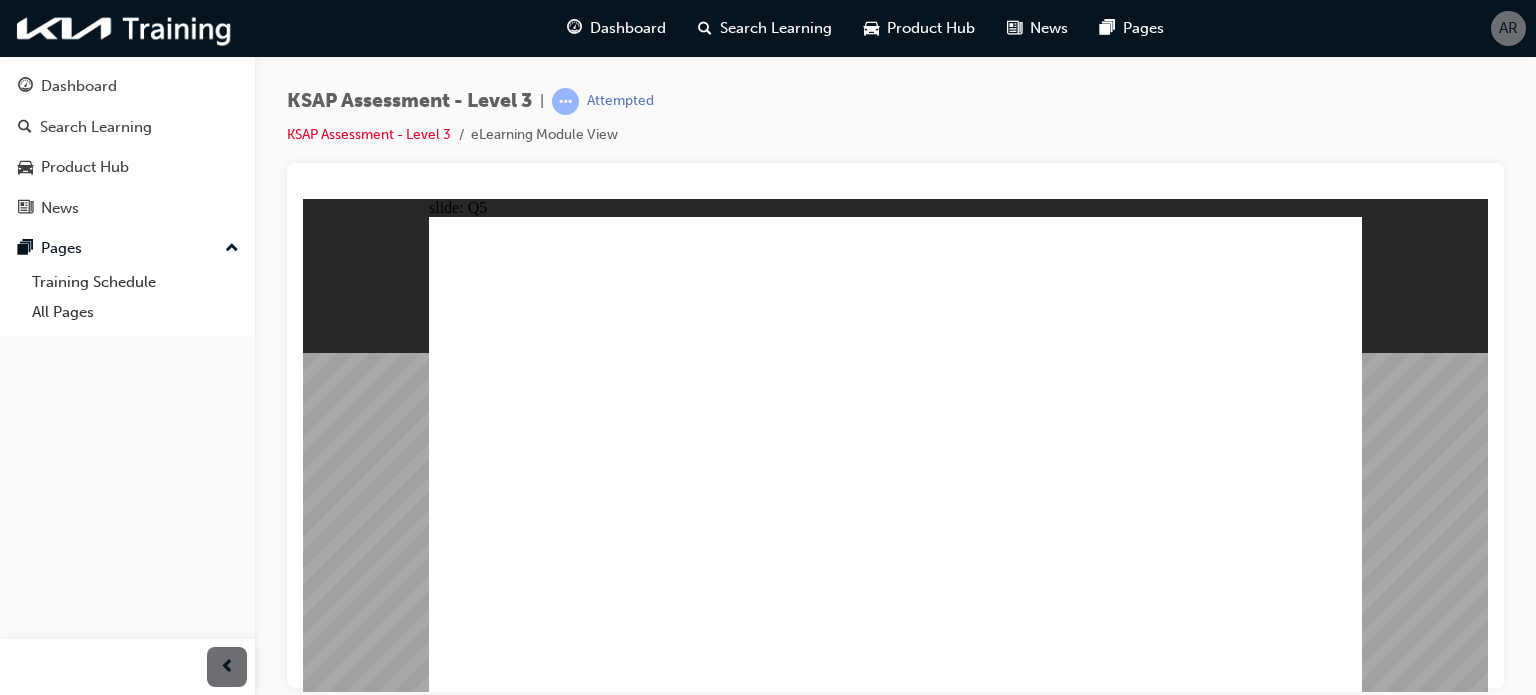 click 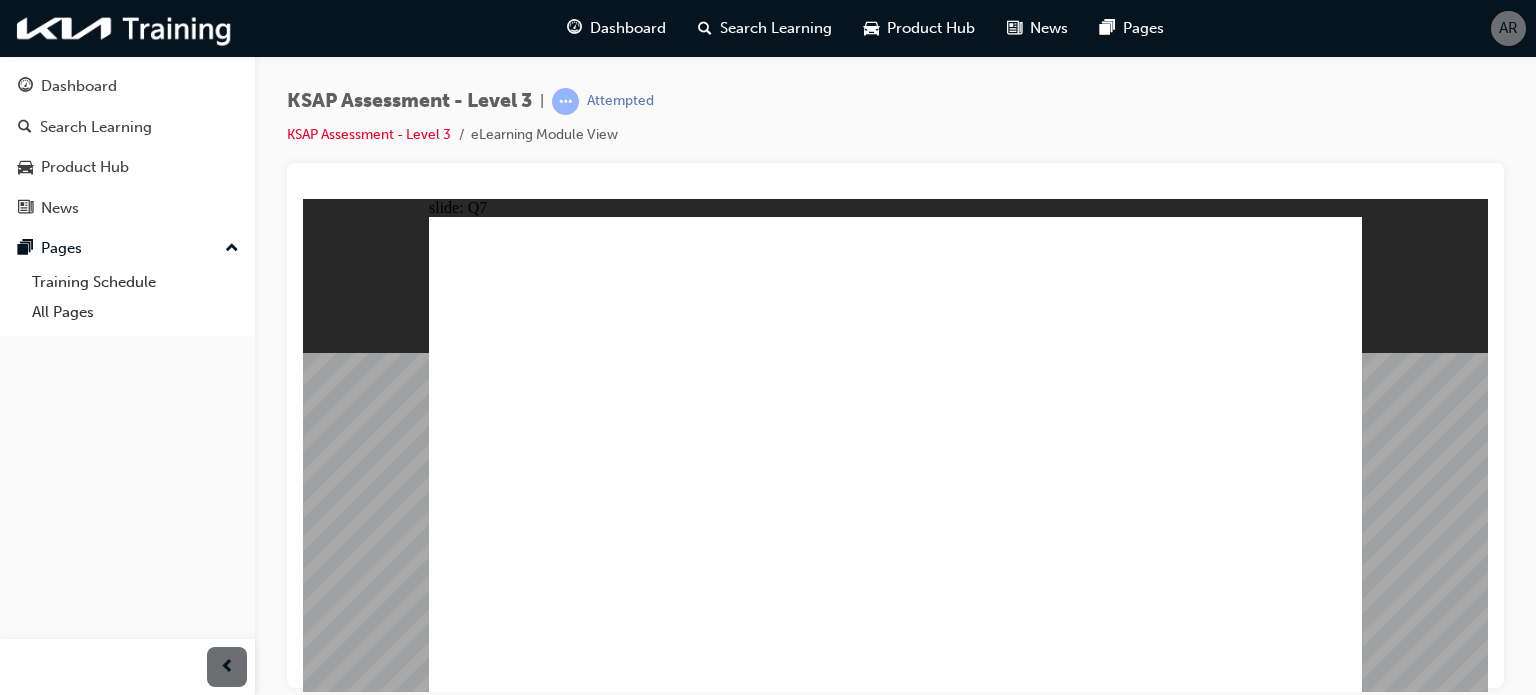 click 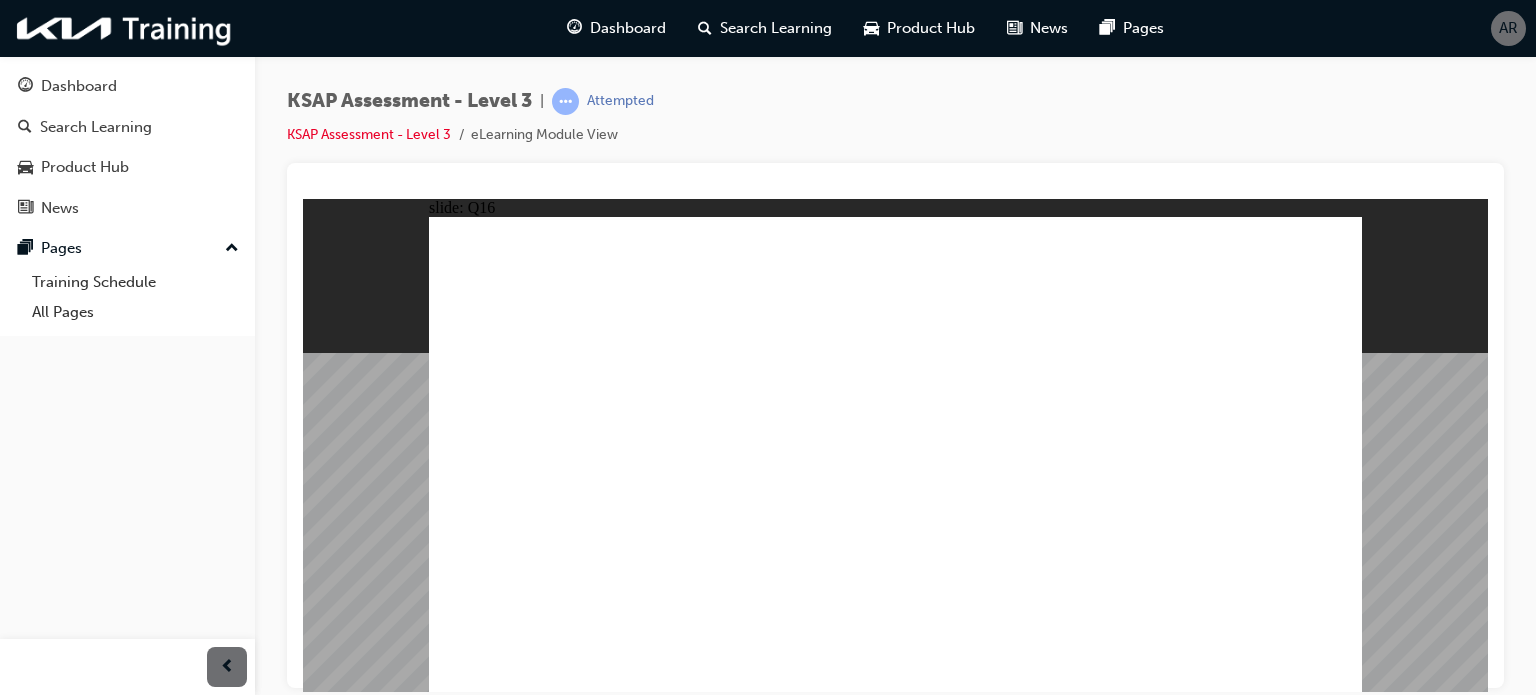 click 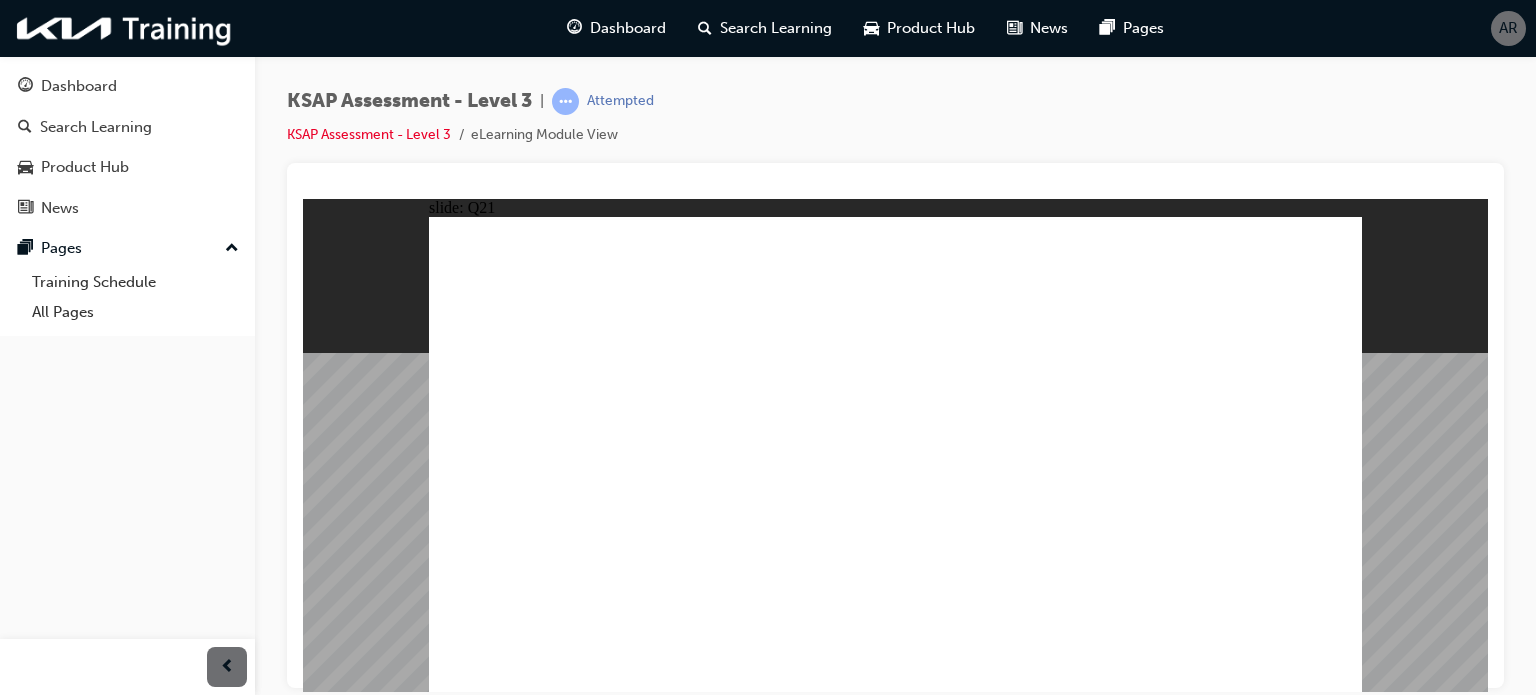 click 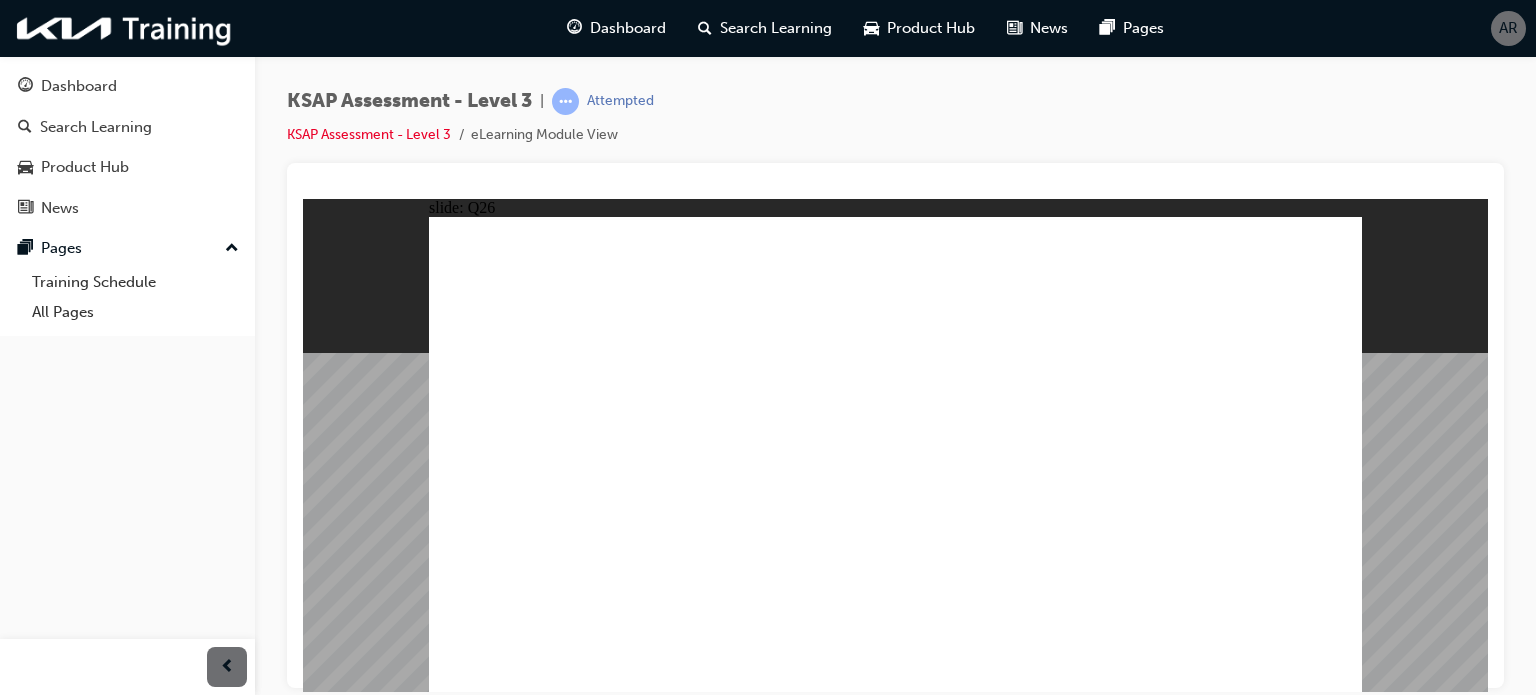 click 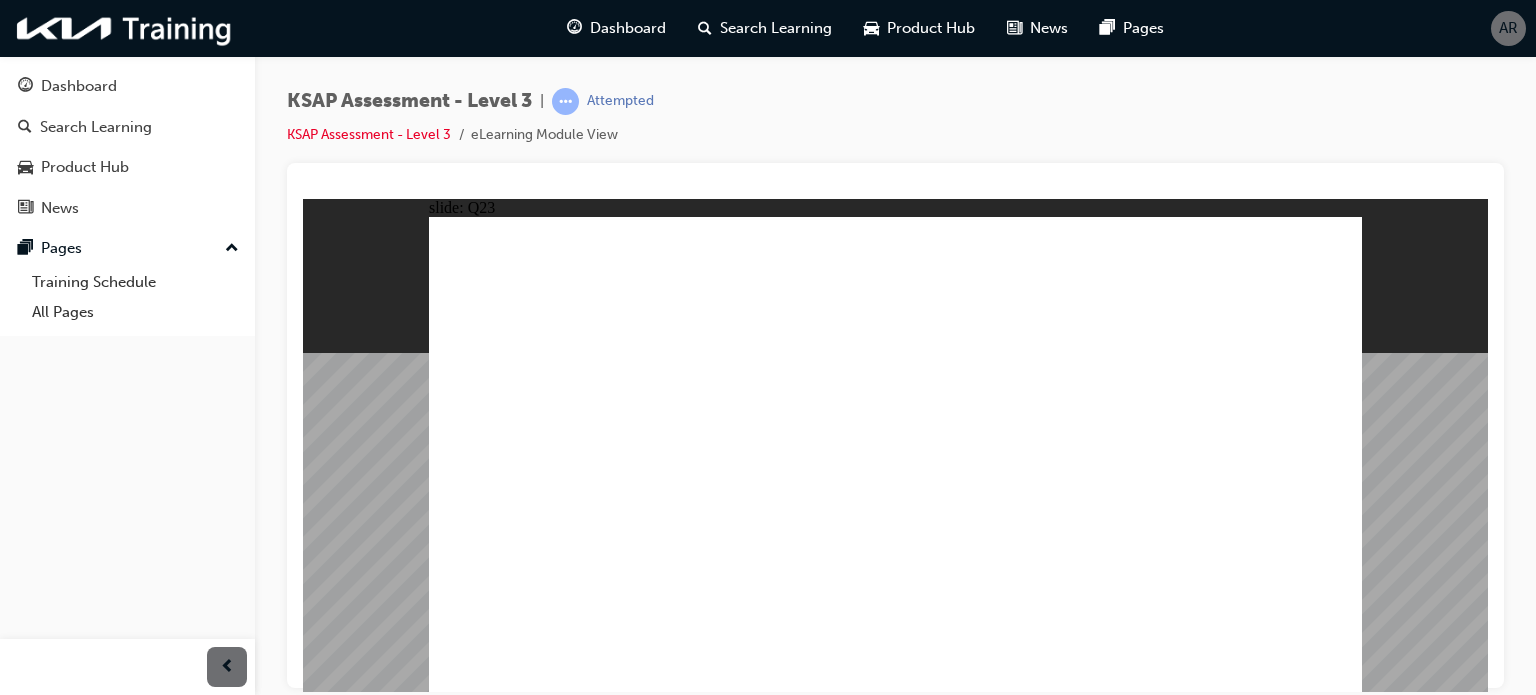 click 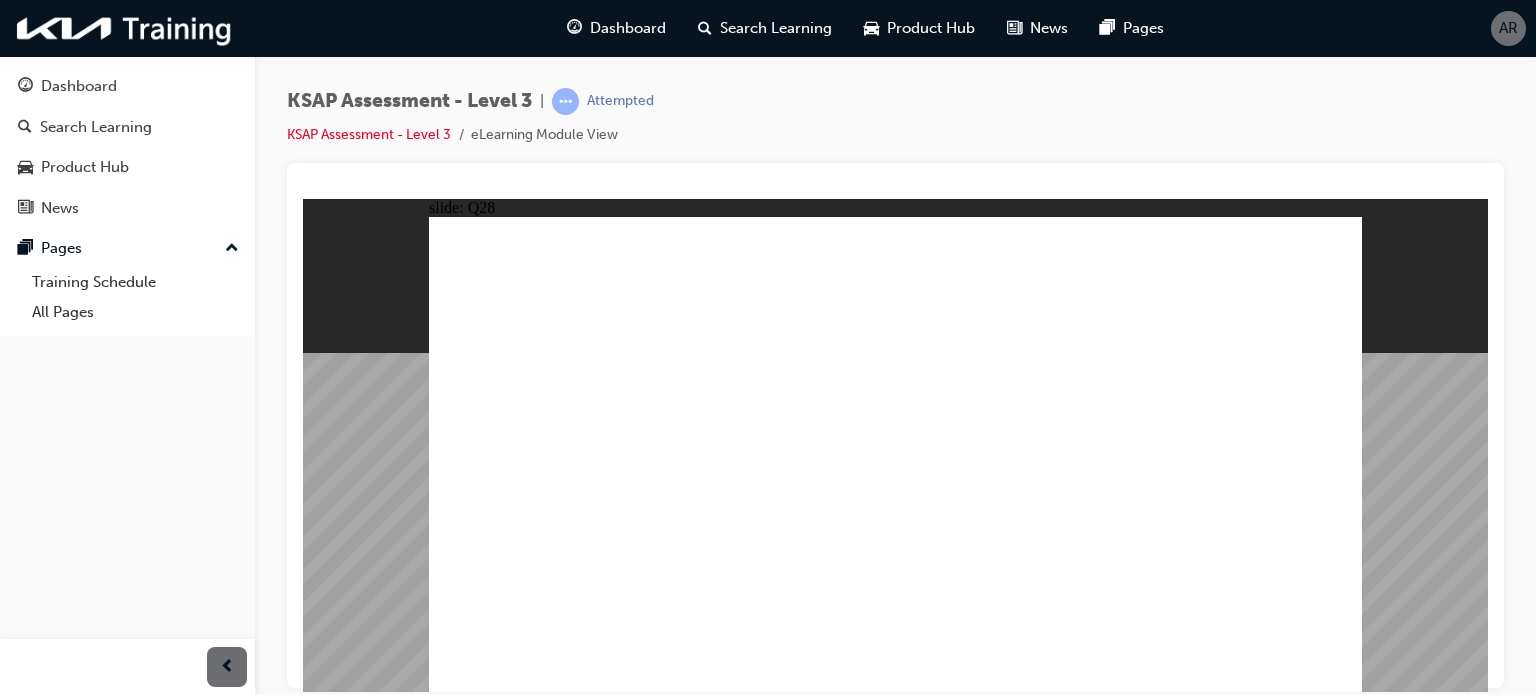 click 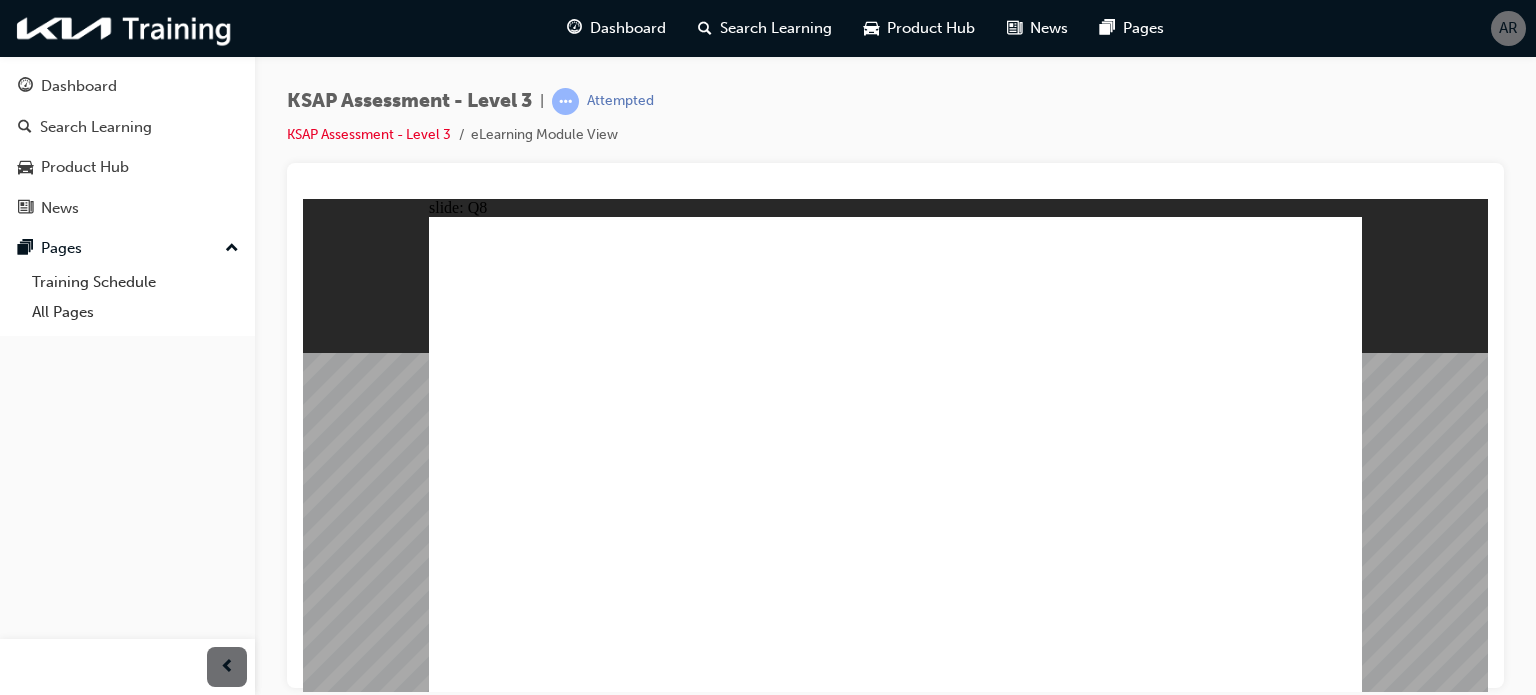 click 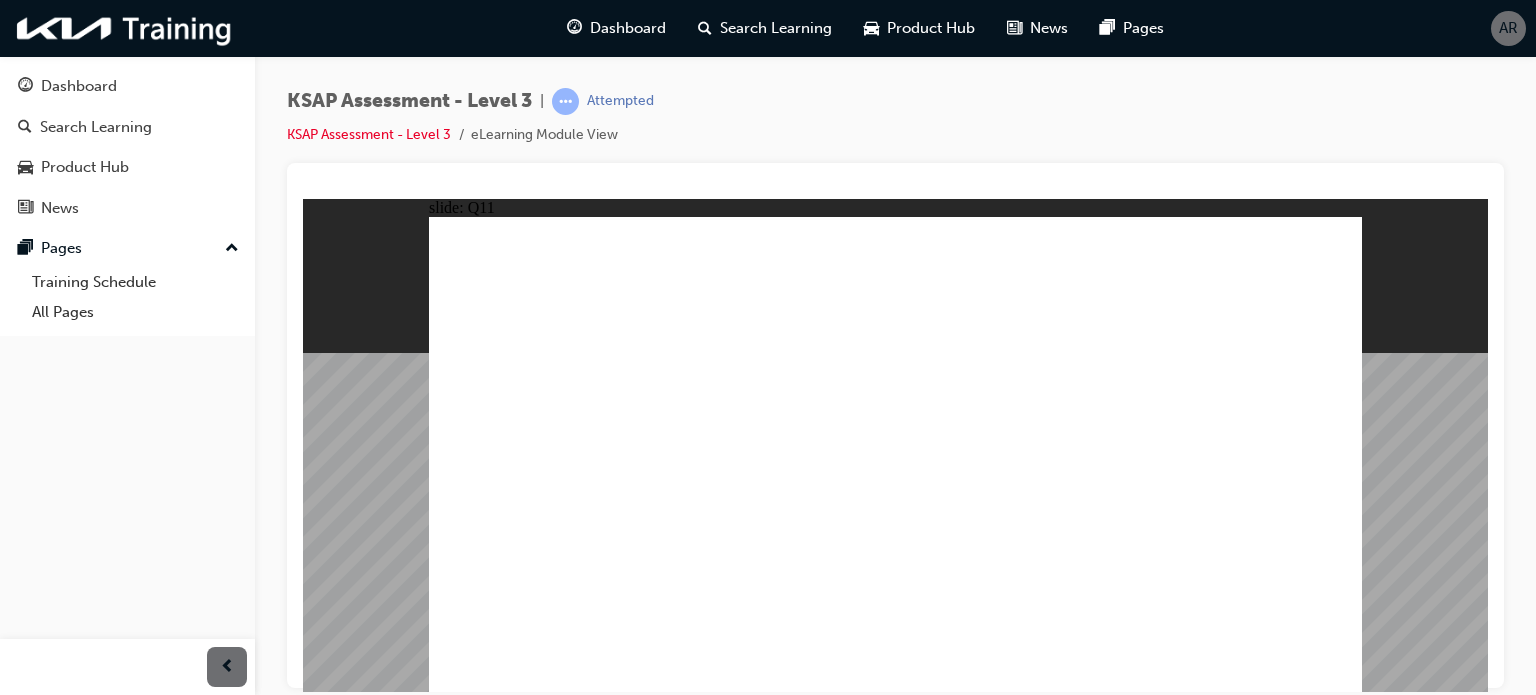 click 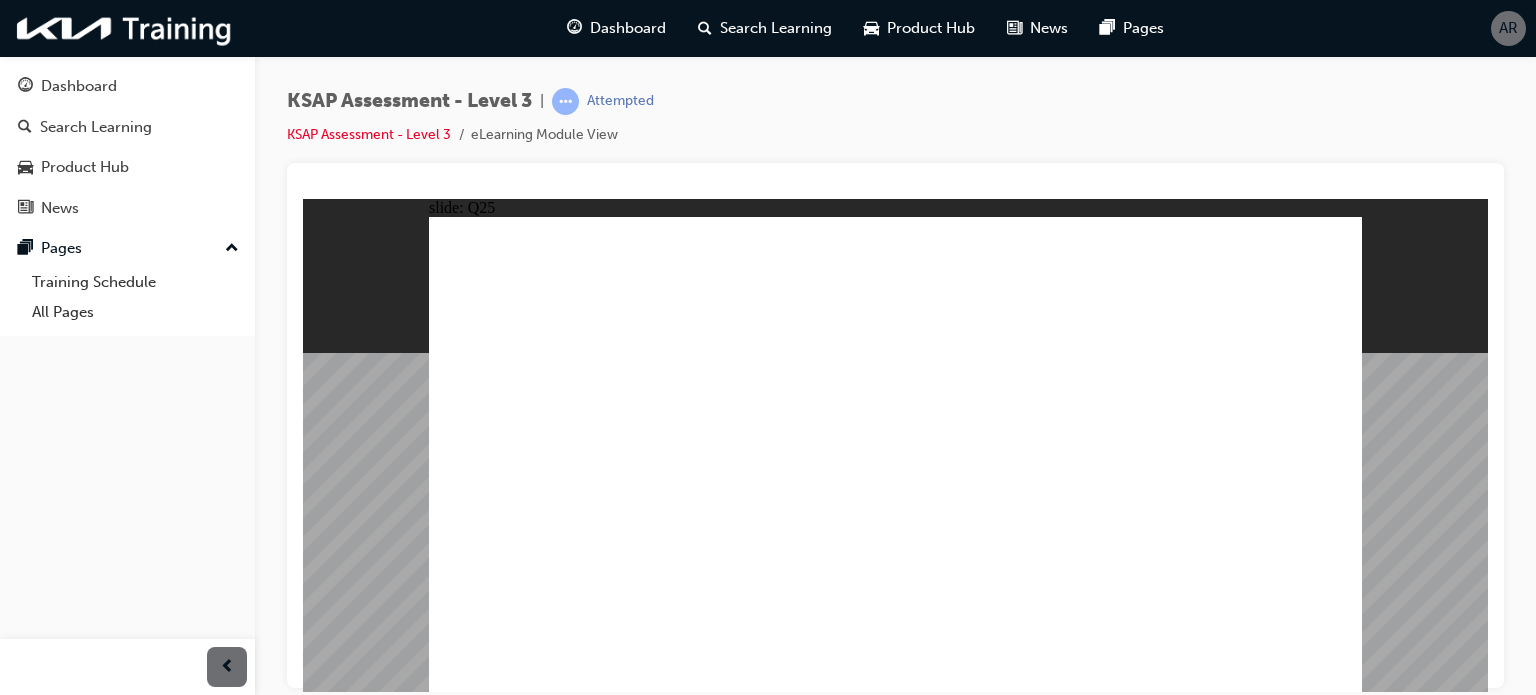 click 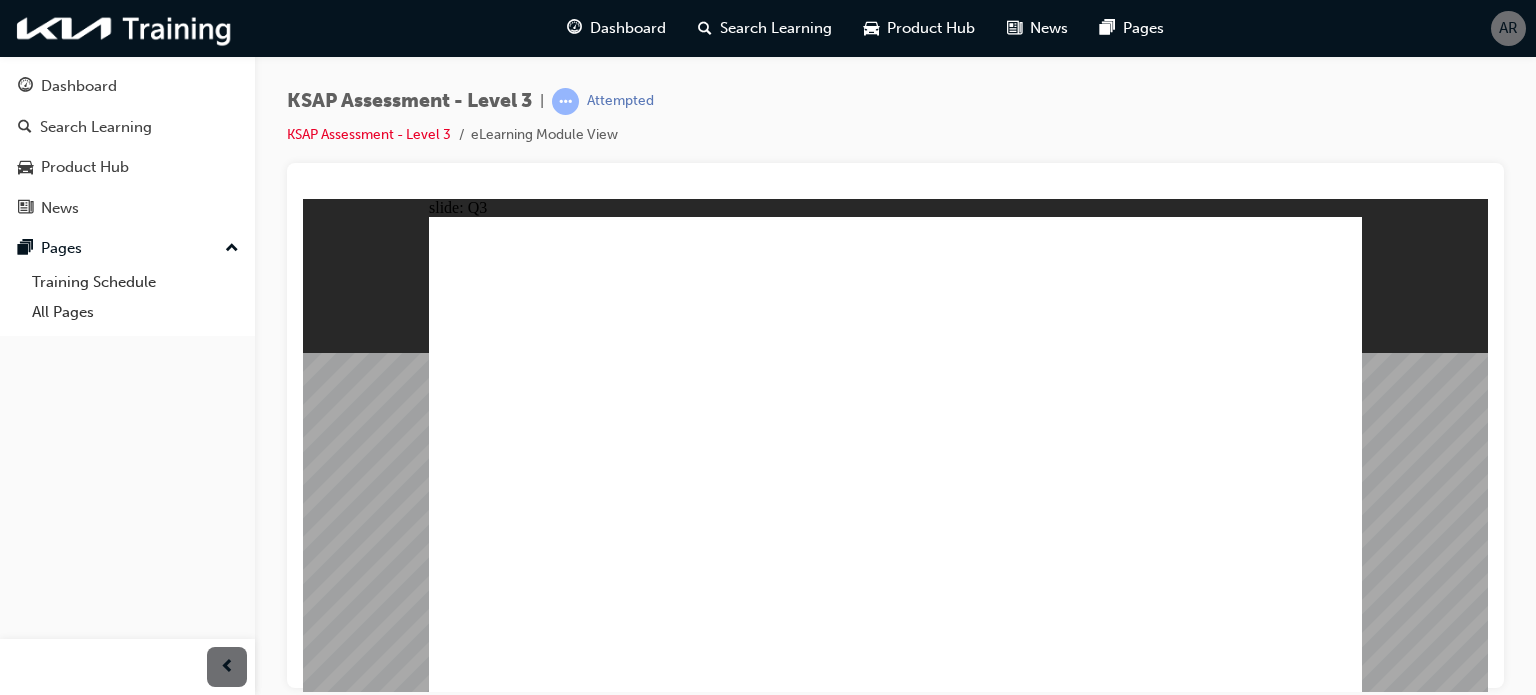 click 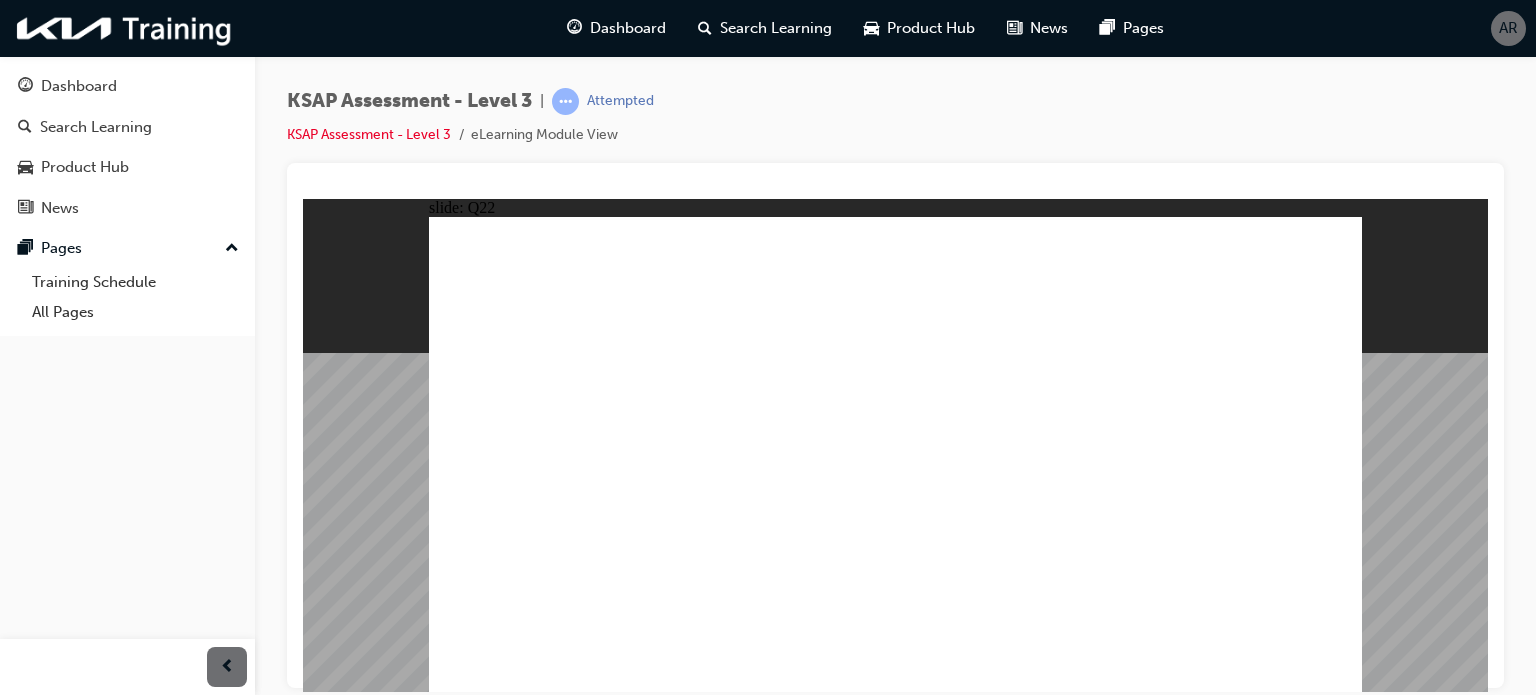 click 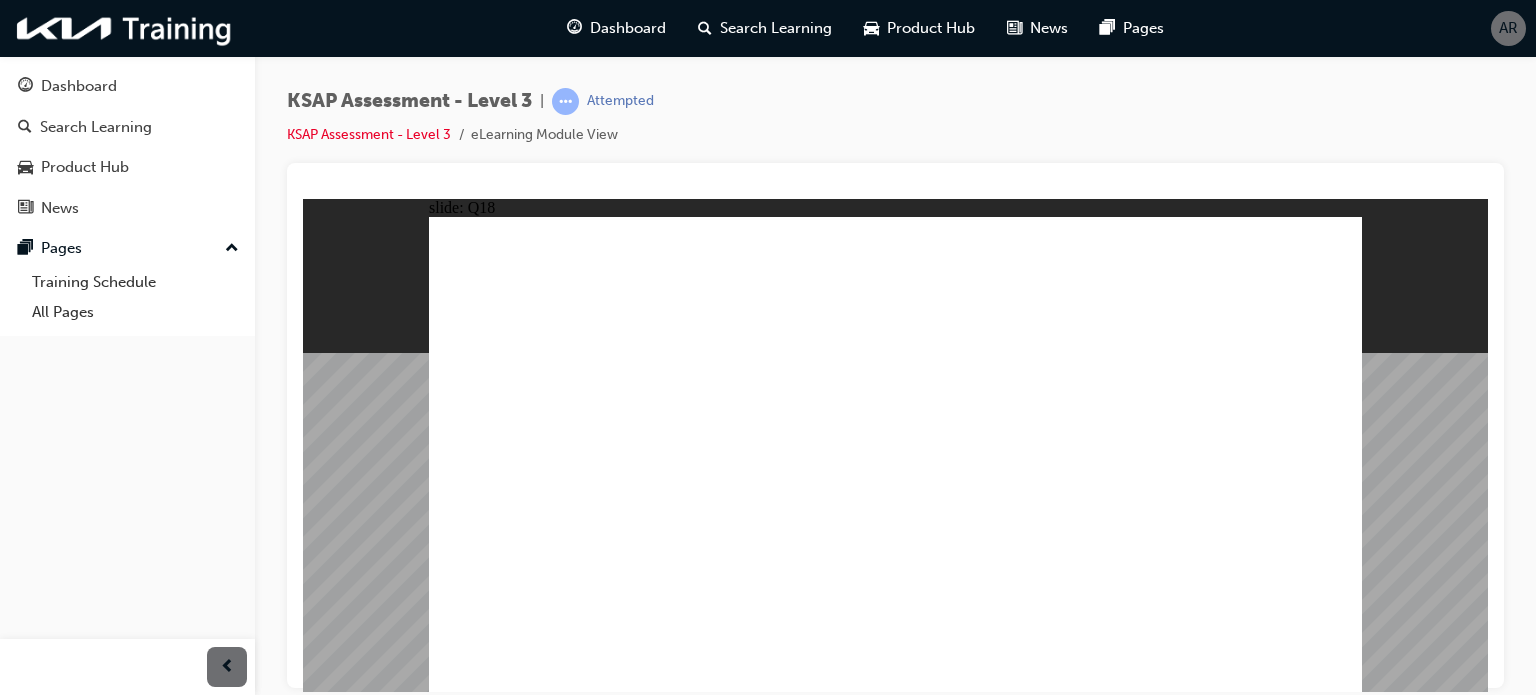 click 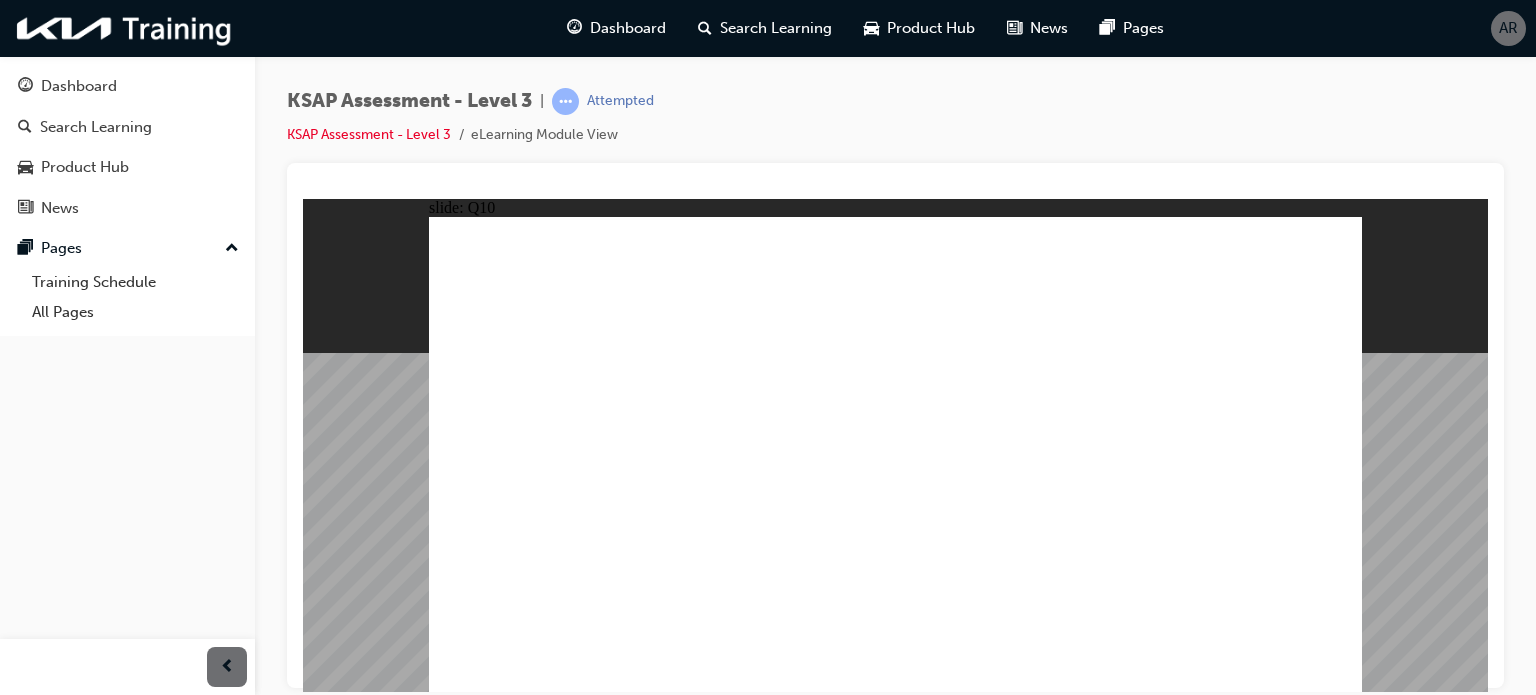 click 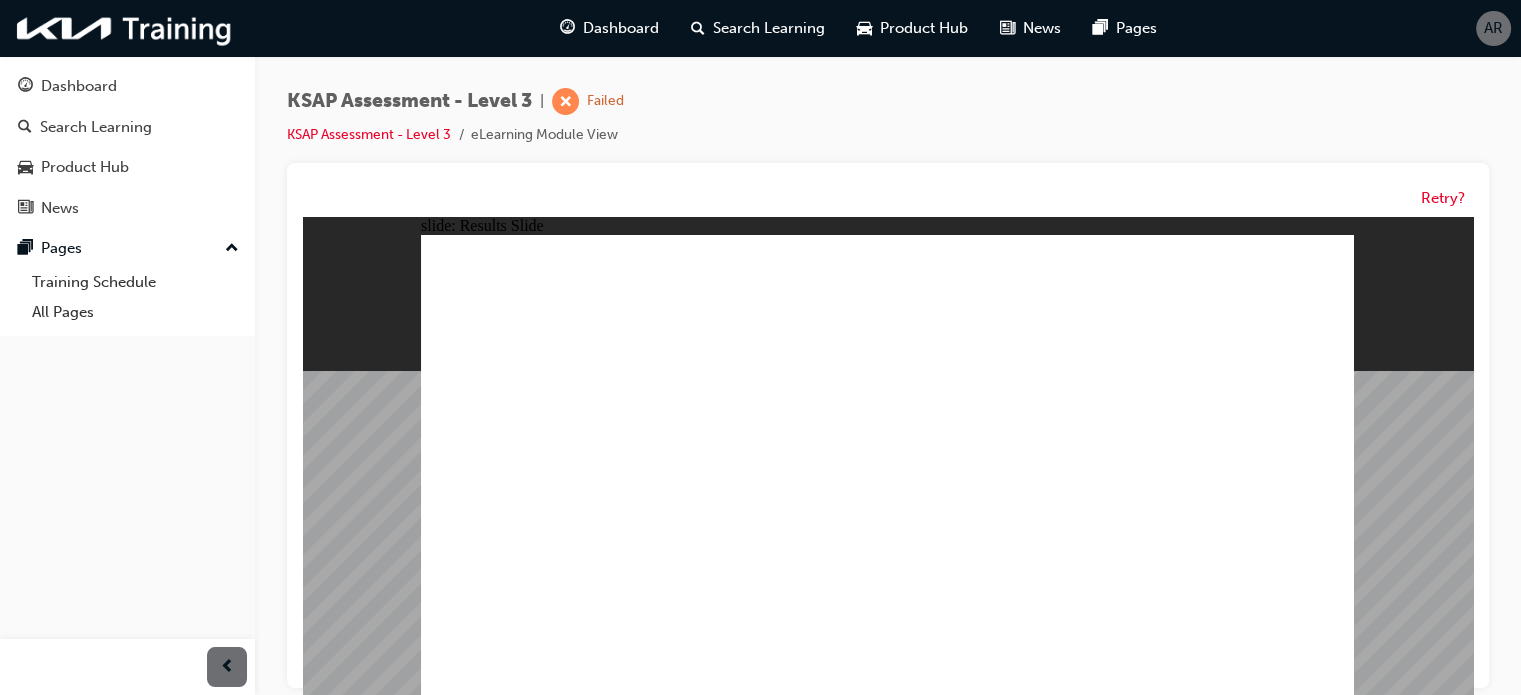 click on "Retry?" at bounding box center (888, 198) 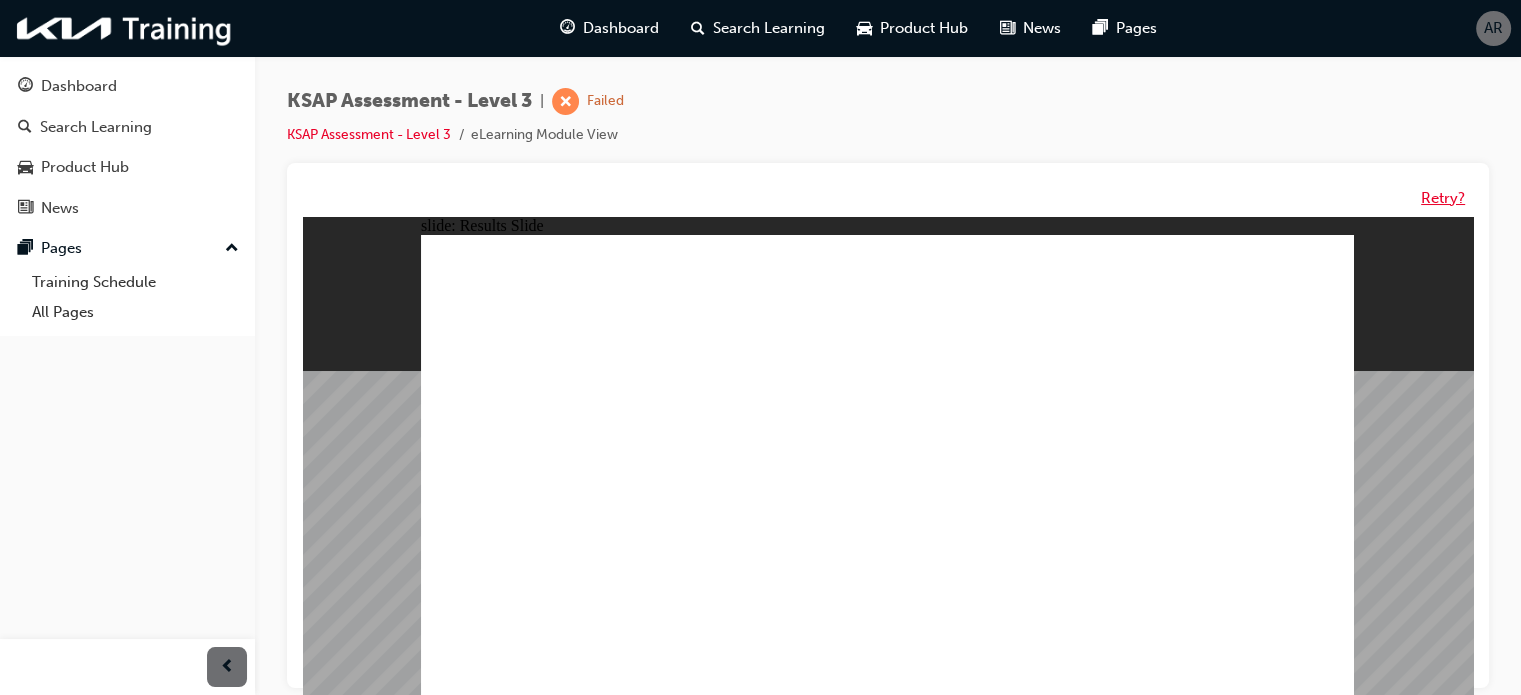 click on "Retry?" at bounding box center (1443, 198) 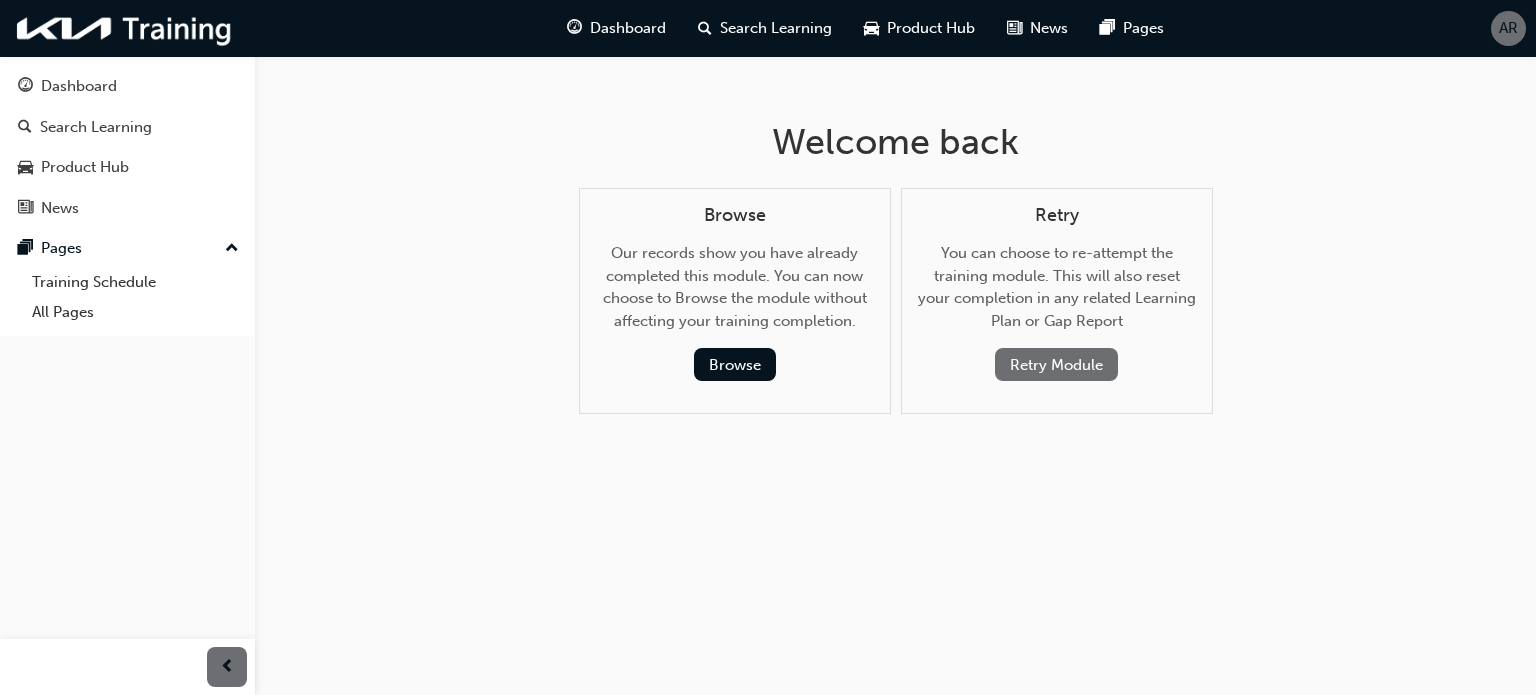 click on "Retry Module" at bounding box center (1056, 364) 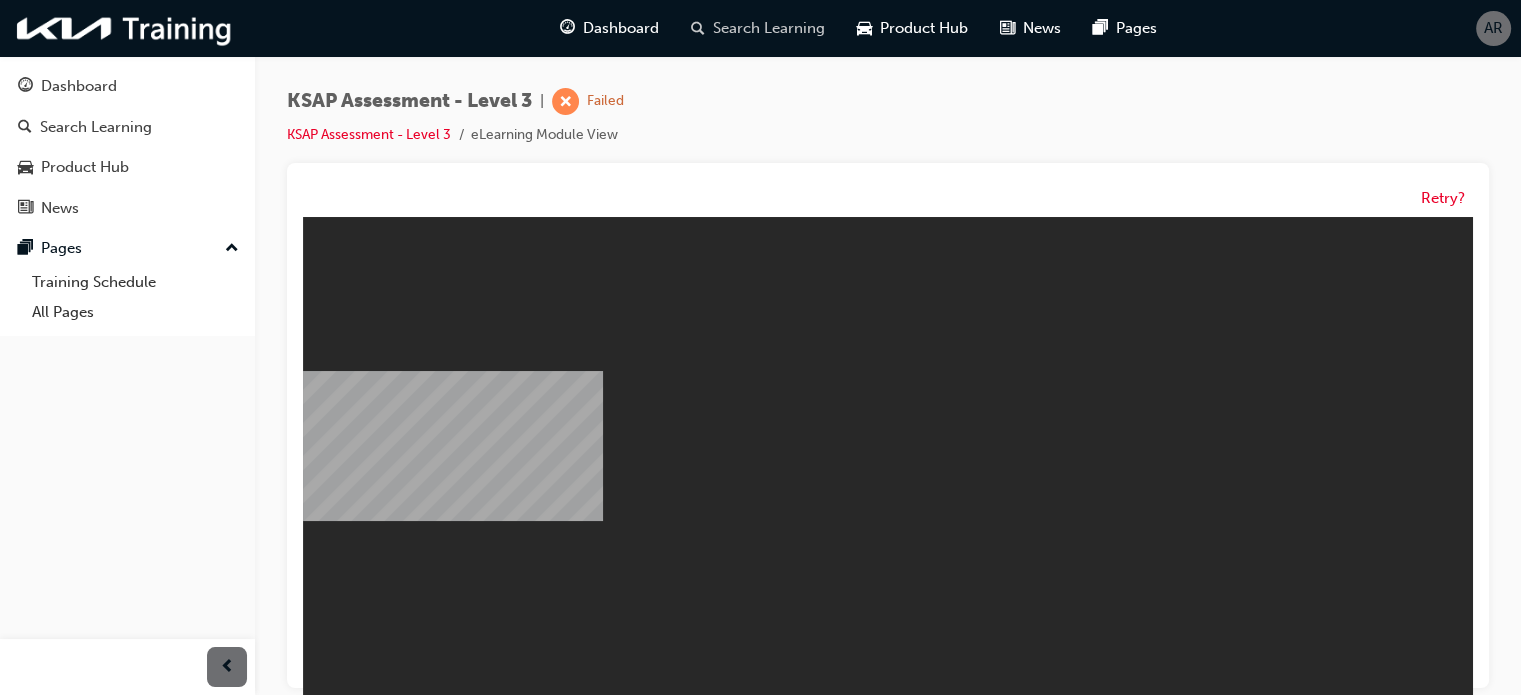 scroll, scrollTop: 0, scrollLeft: 0, axis: both 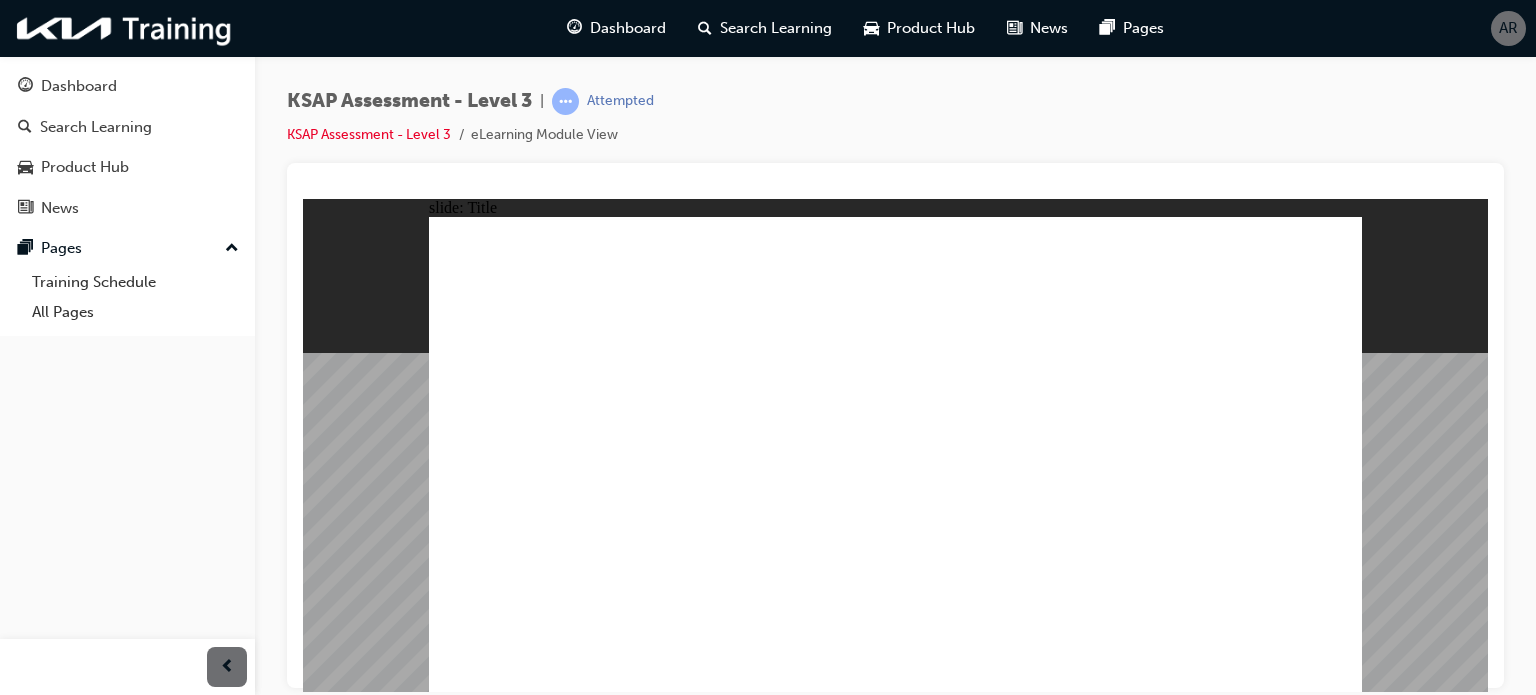 click 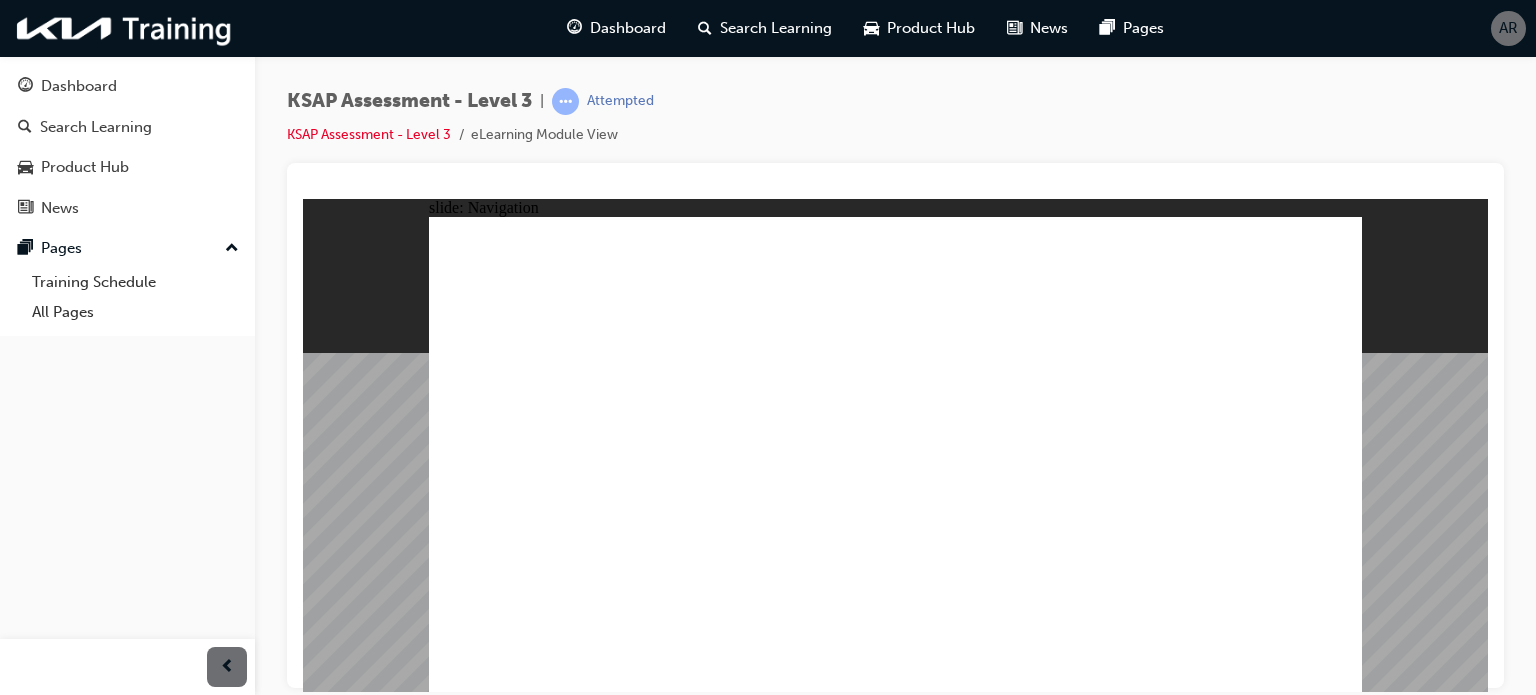 click 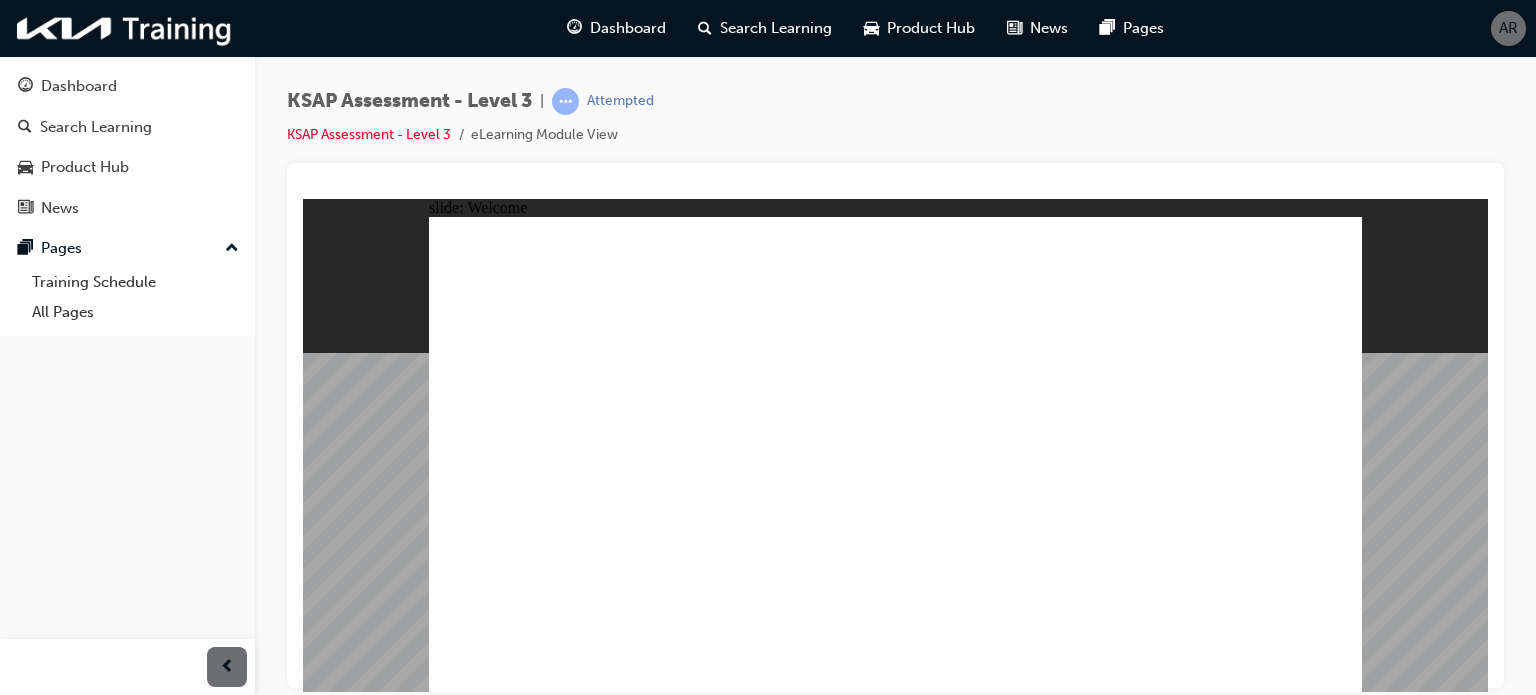 click 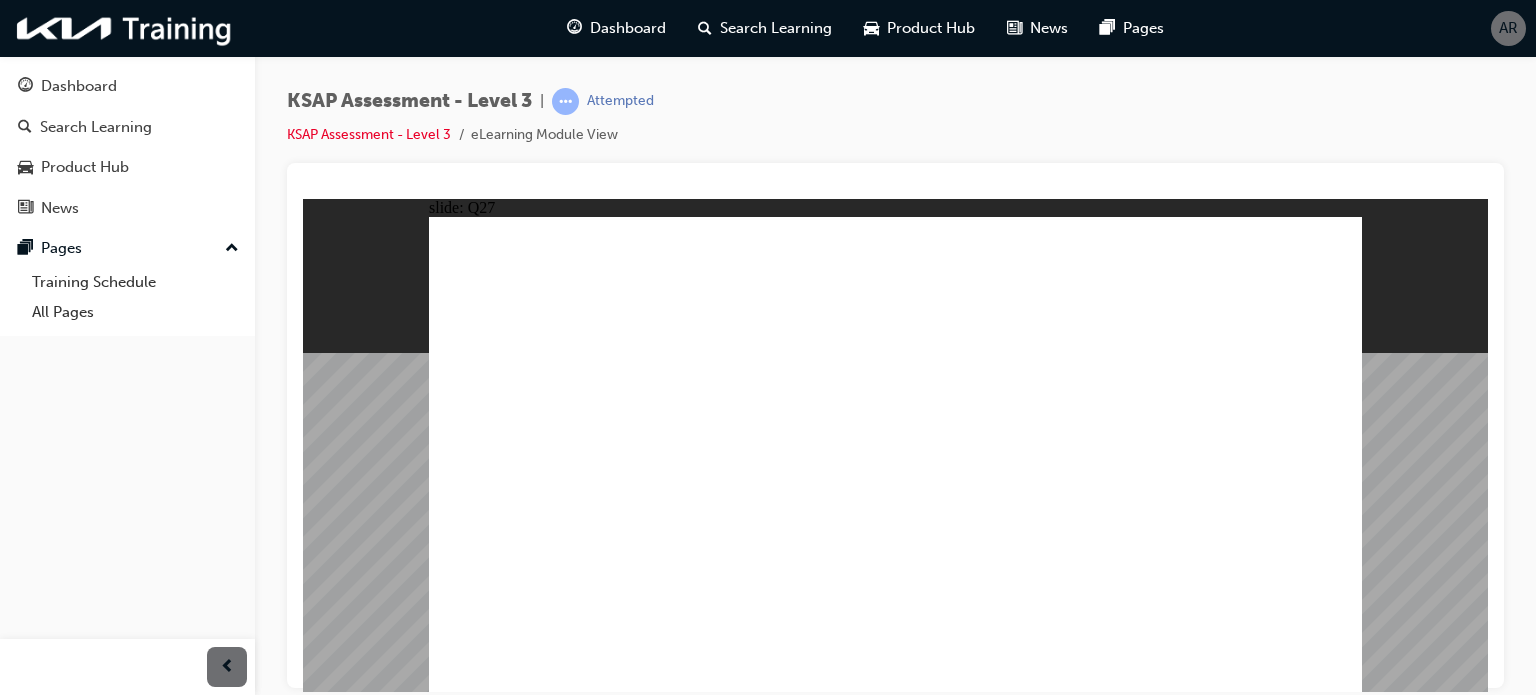 click 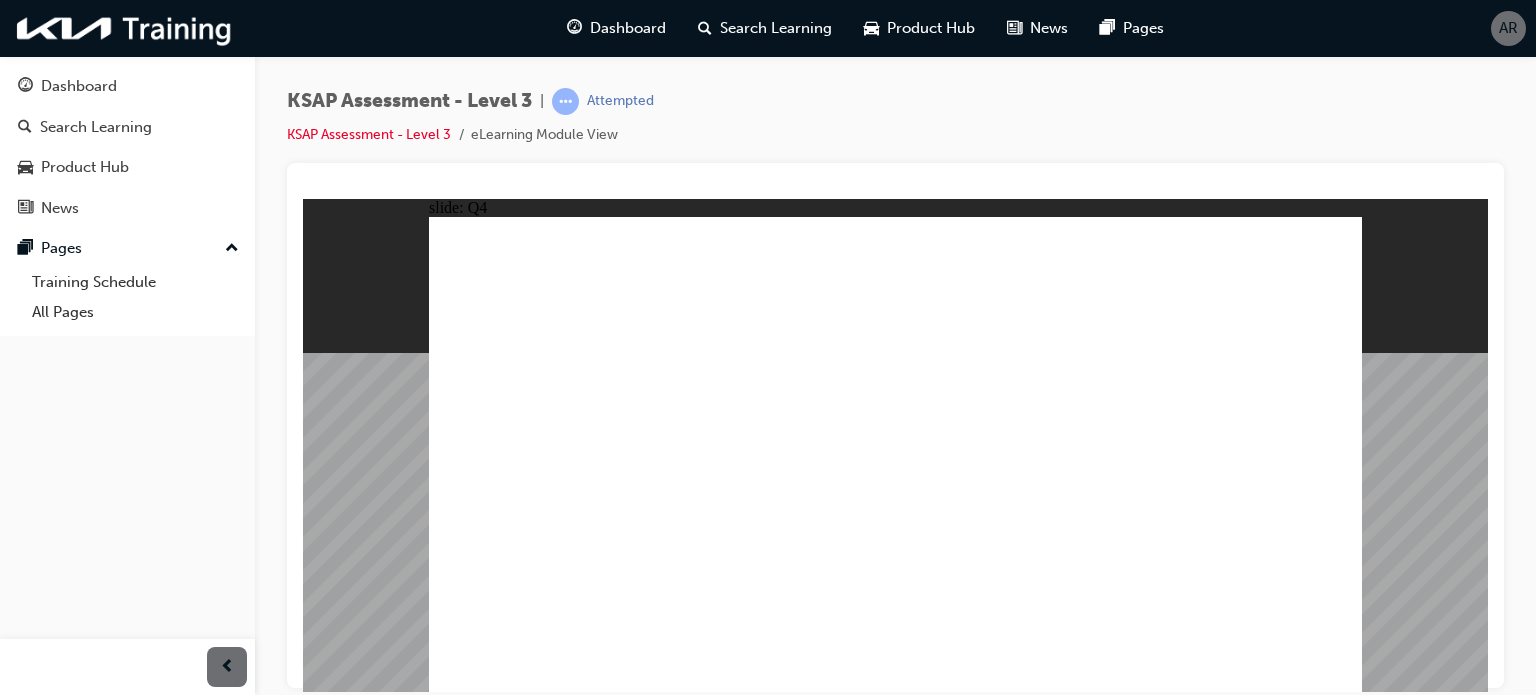 click 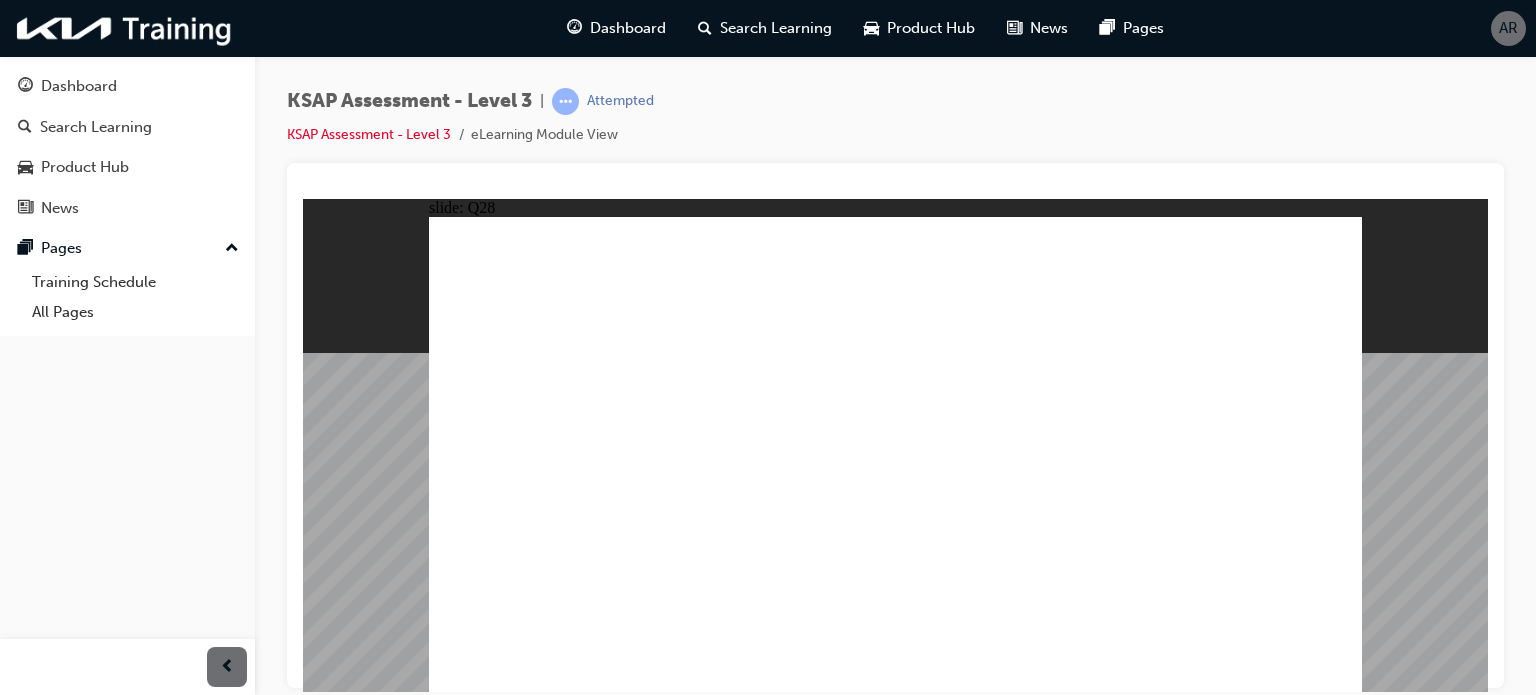 click 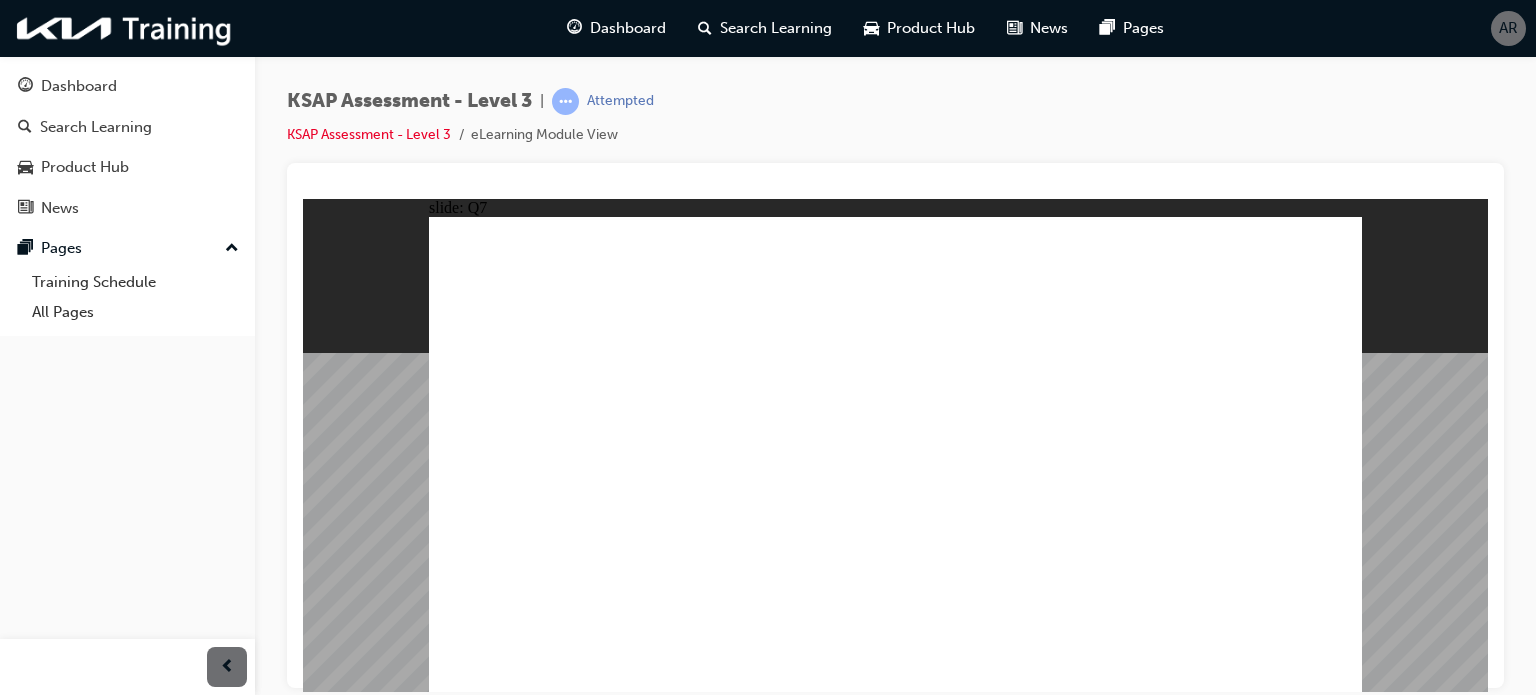 drag, startPoint x: 957, startPoint y: 573, endPoint x: 974, endPoint y: 570, distance: 17.262676 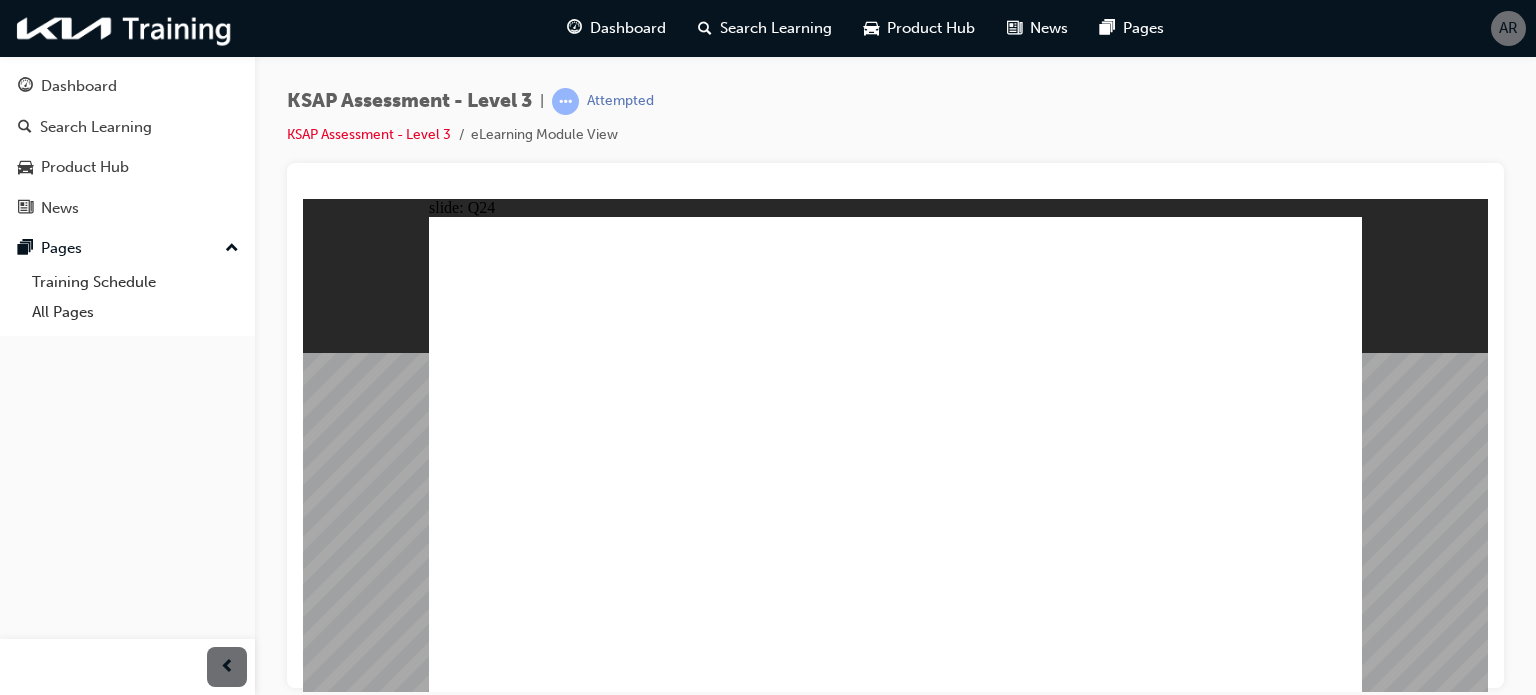 click 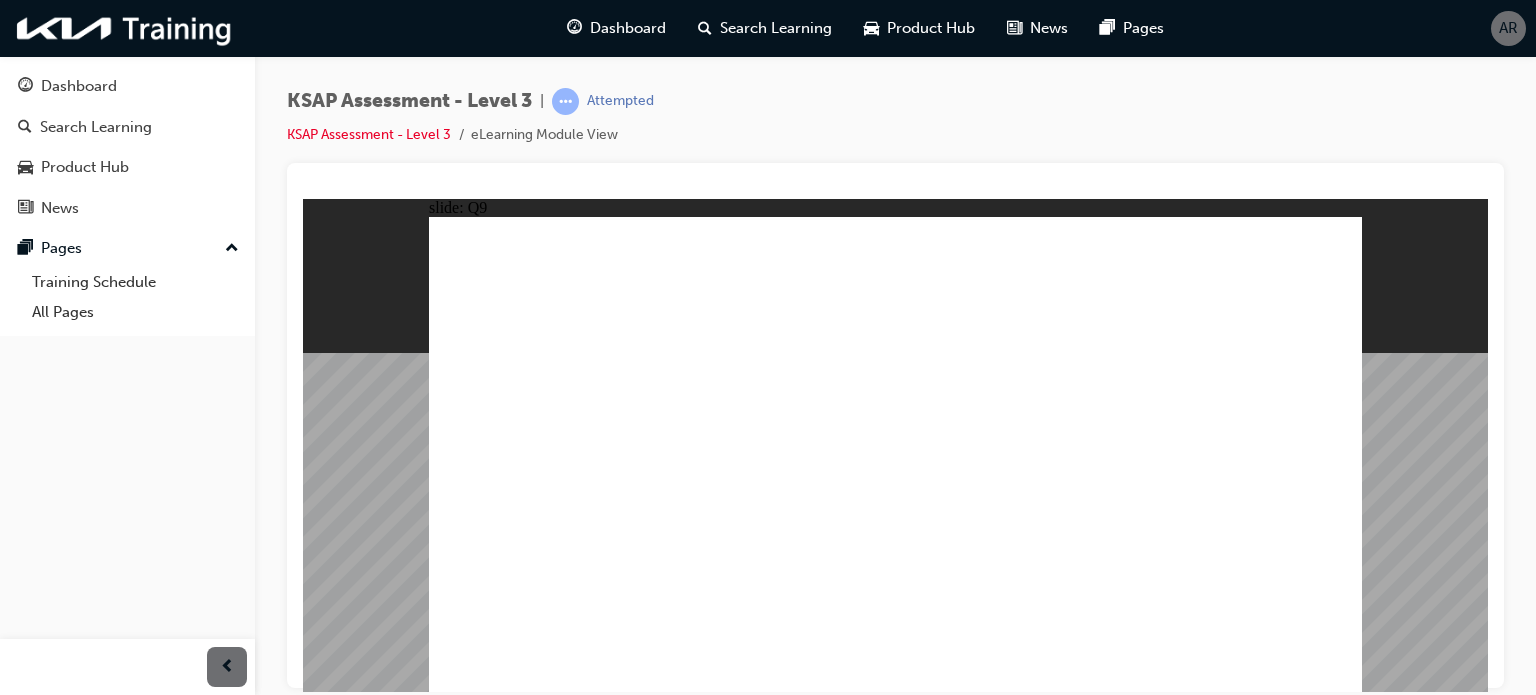 click 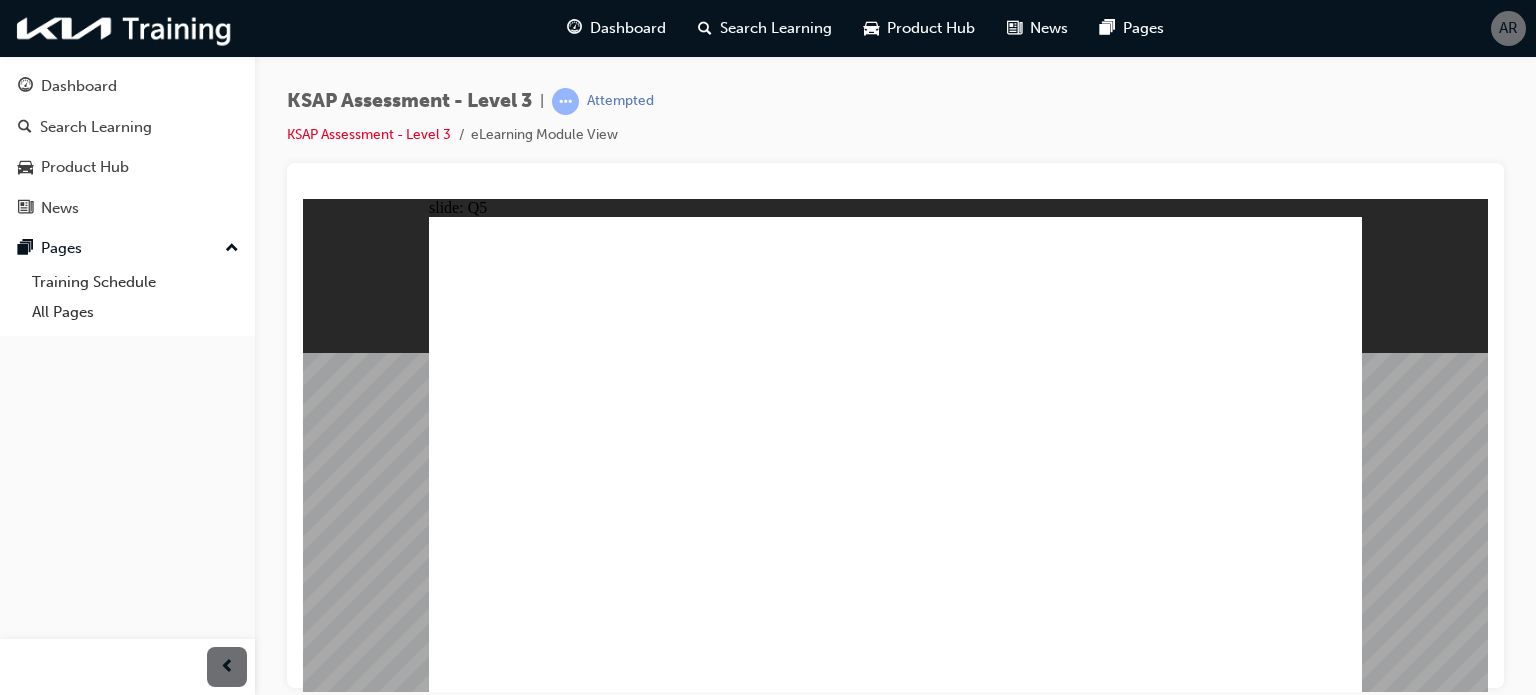 click 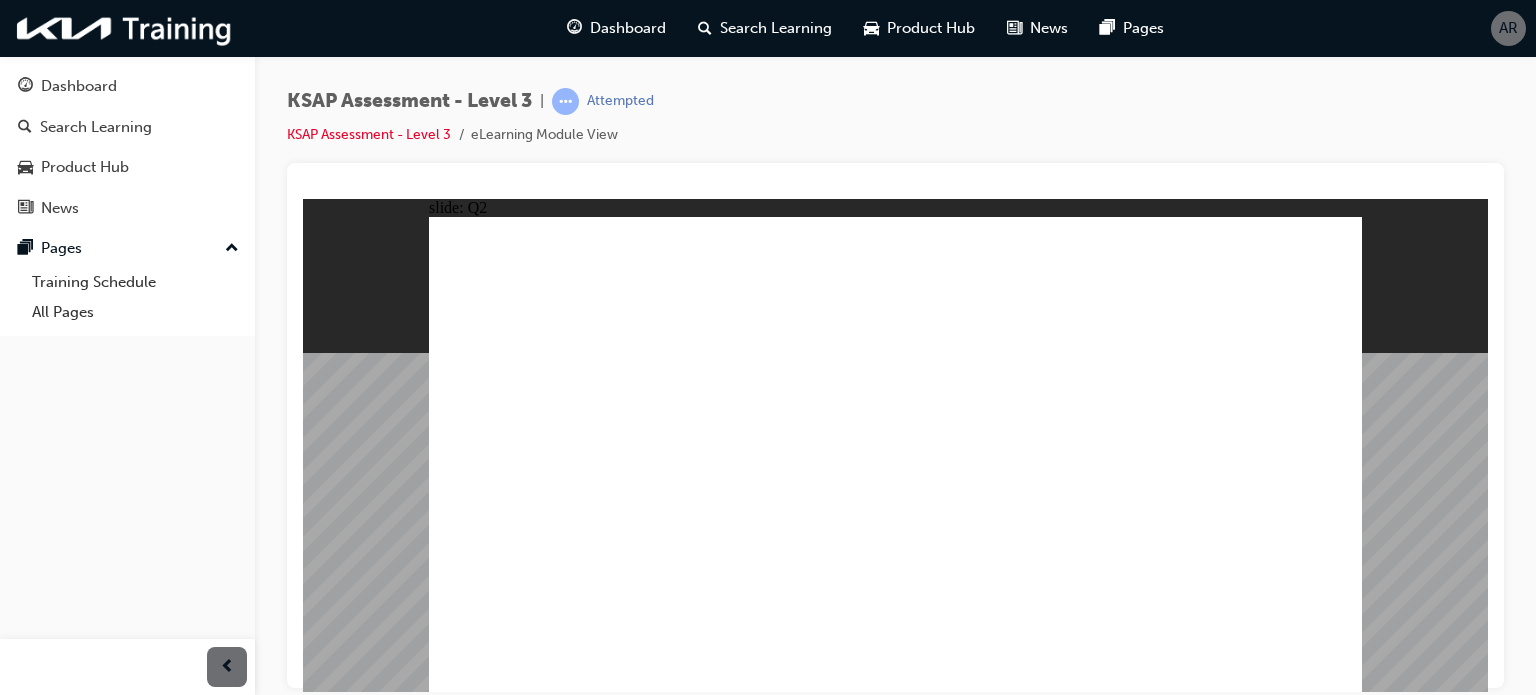 click 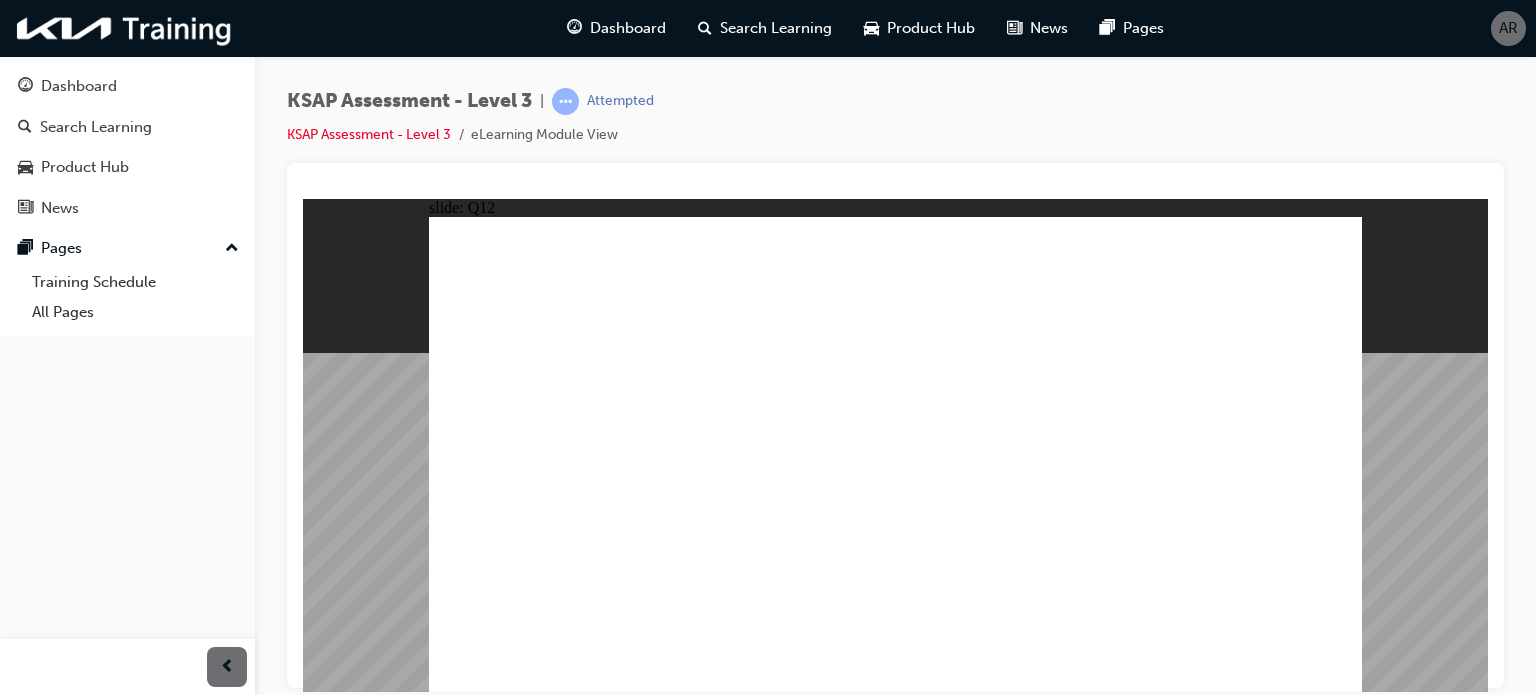 click 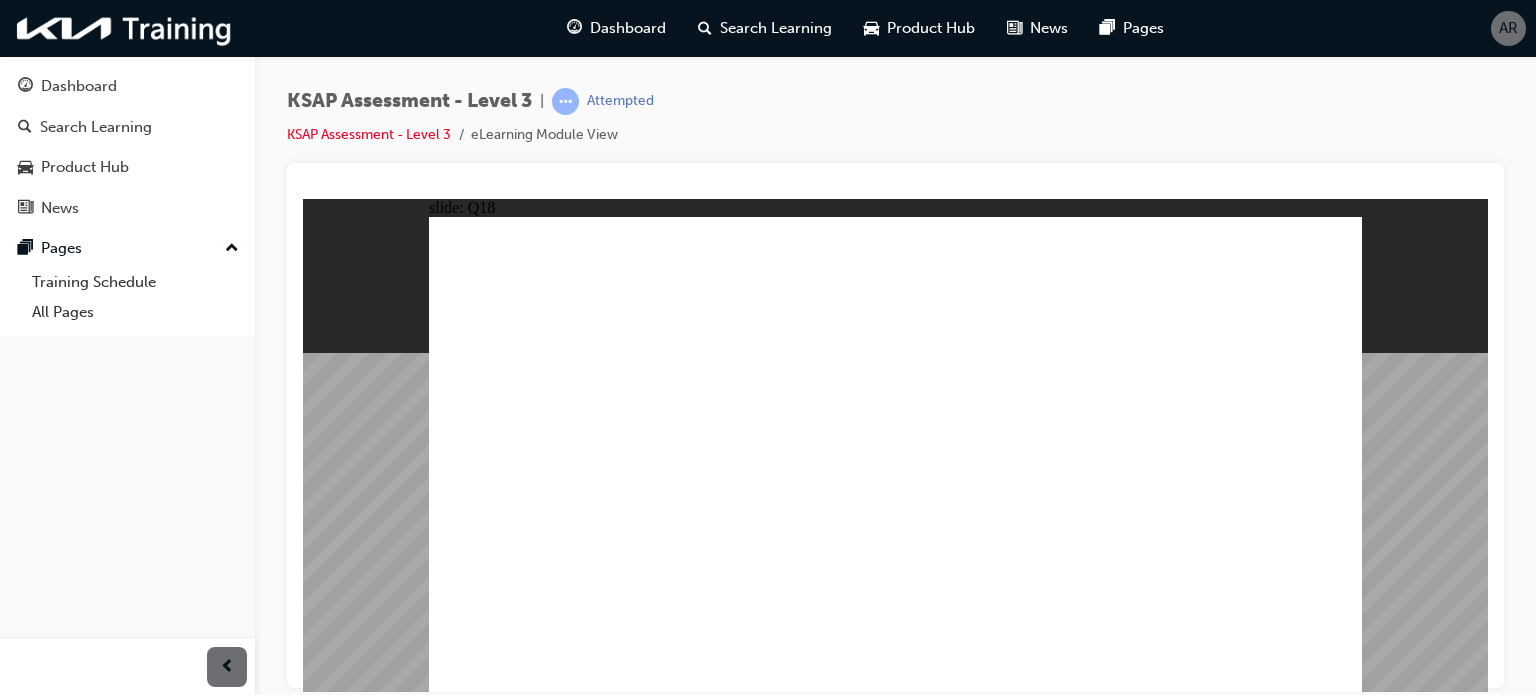 click 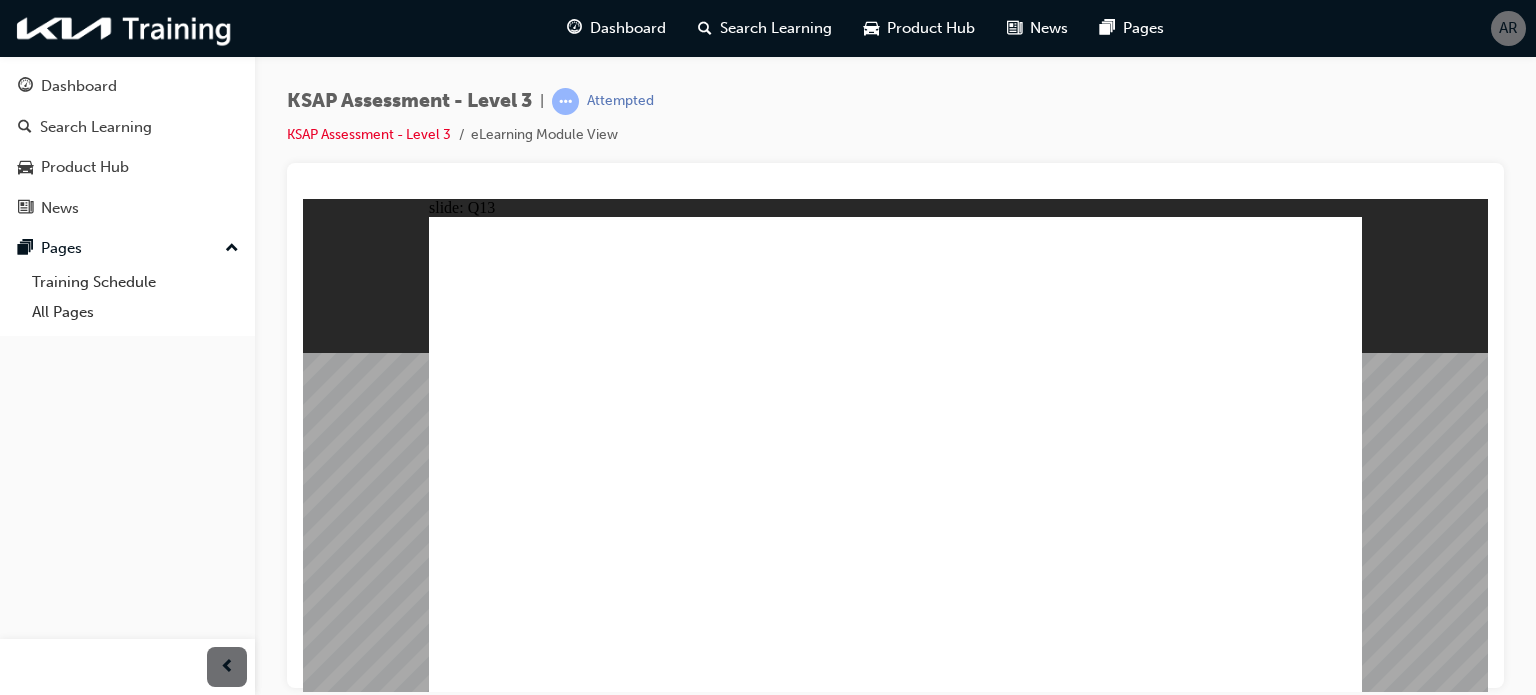 click 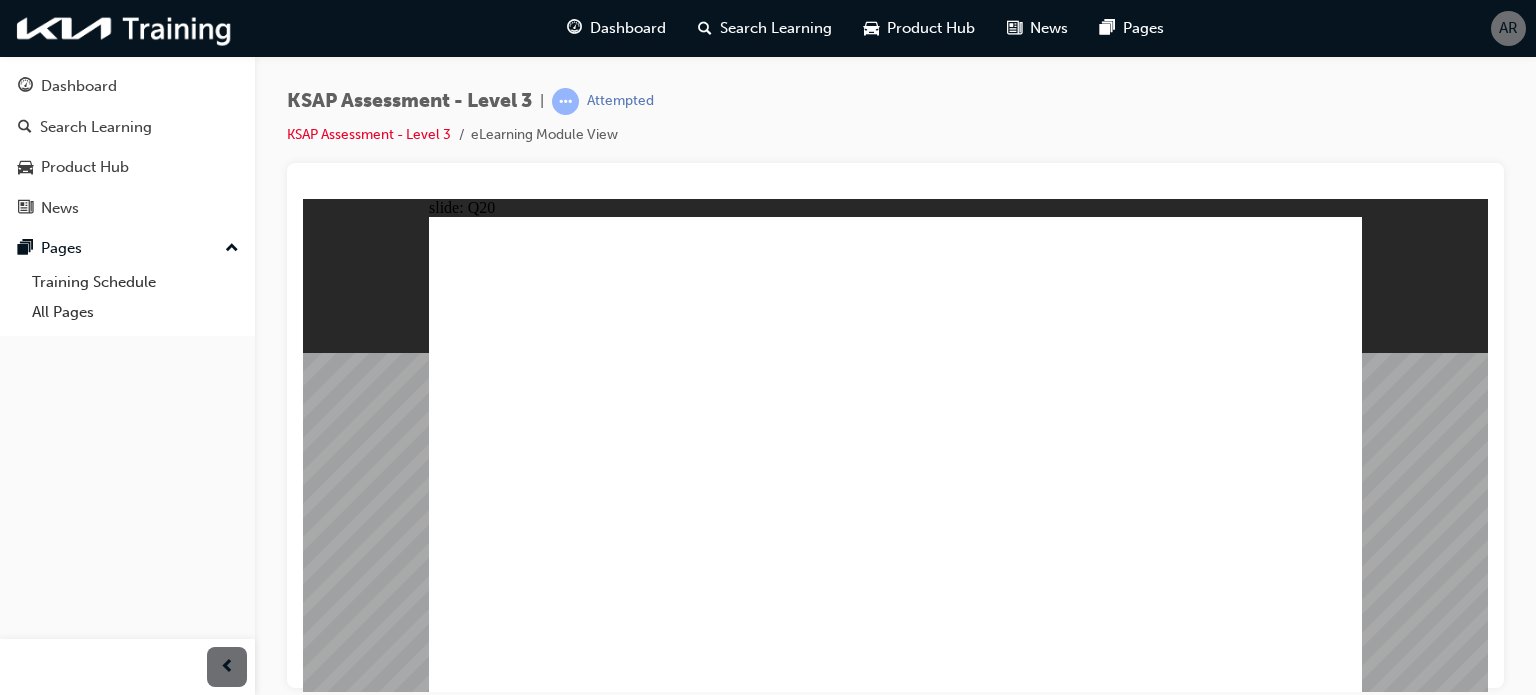 click 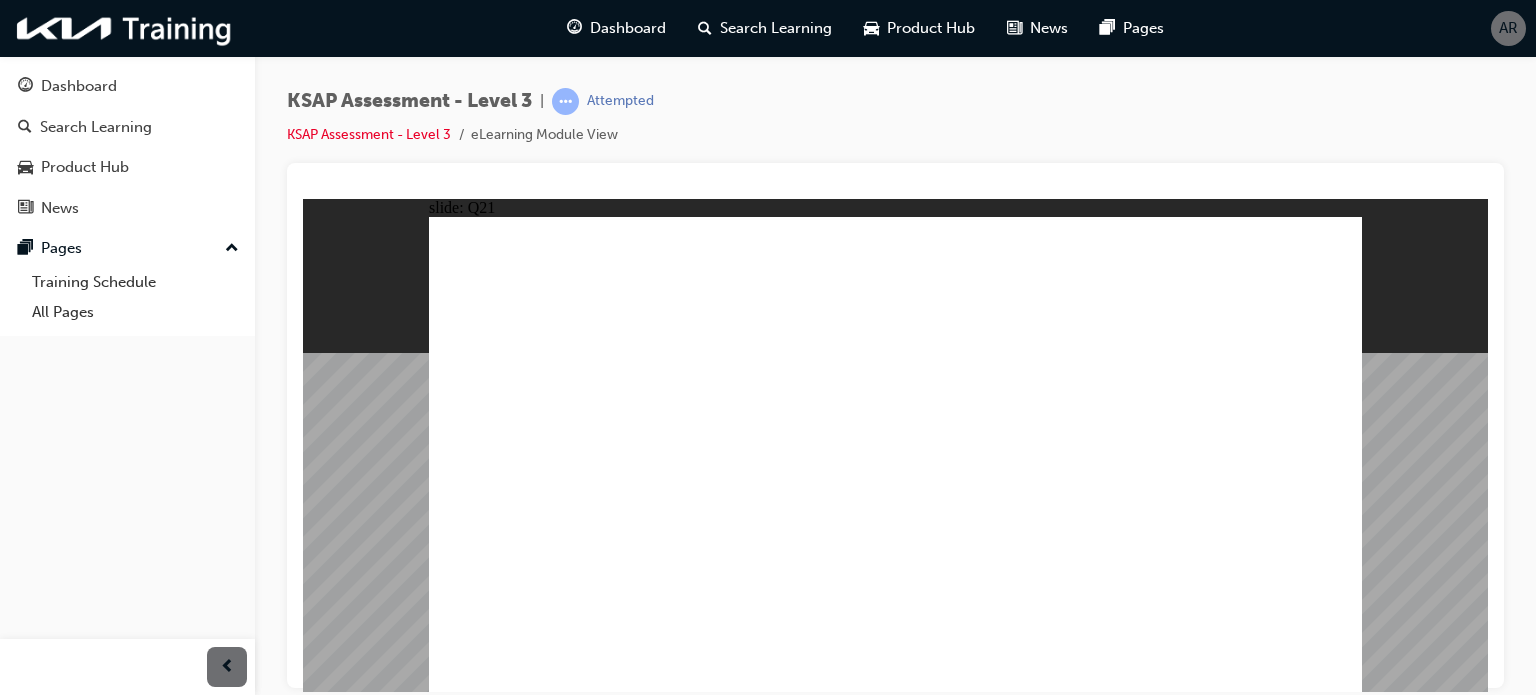 click 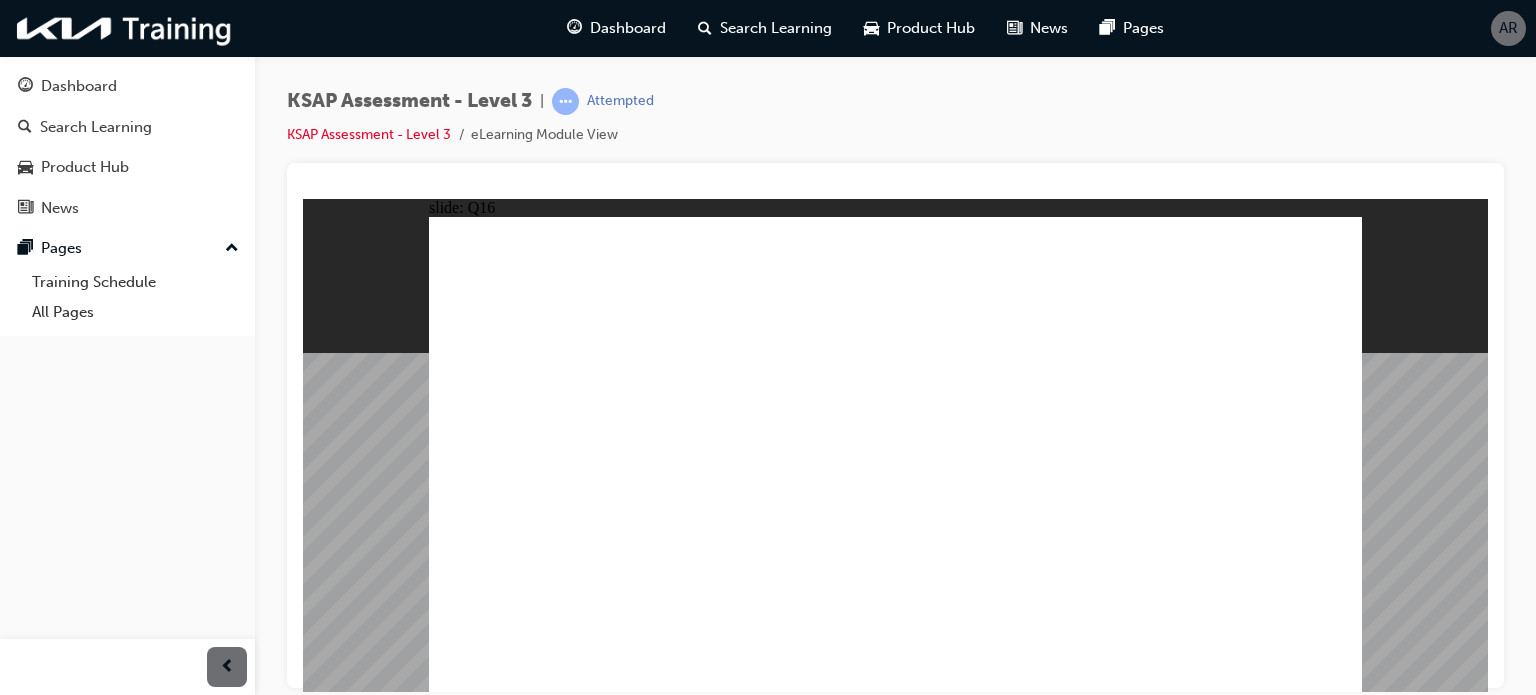 drag, startPoint x: 984, startPoint y: 440, endPoint x: 1007, endPoint y: 430, distance: 25.079872 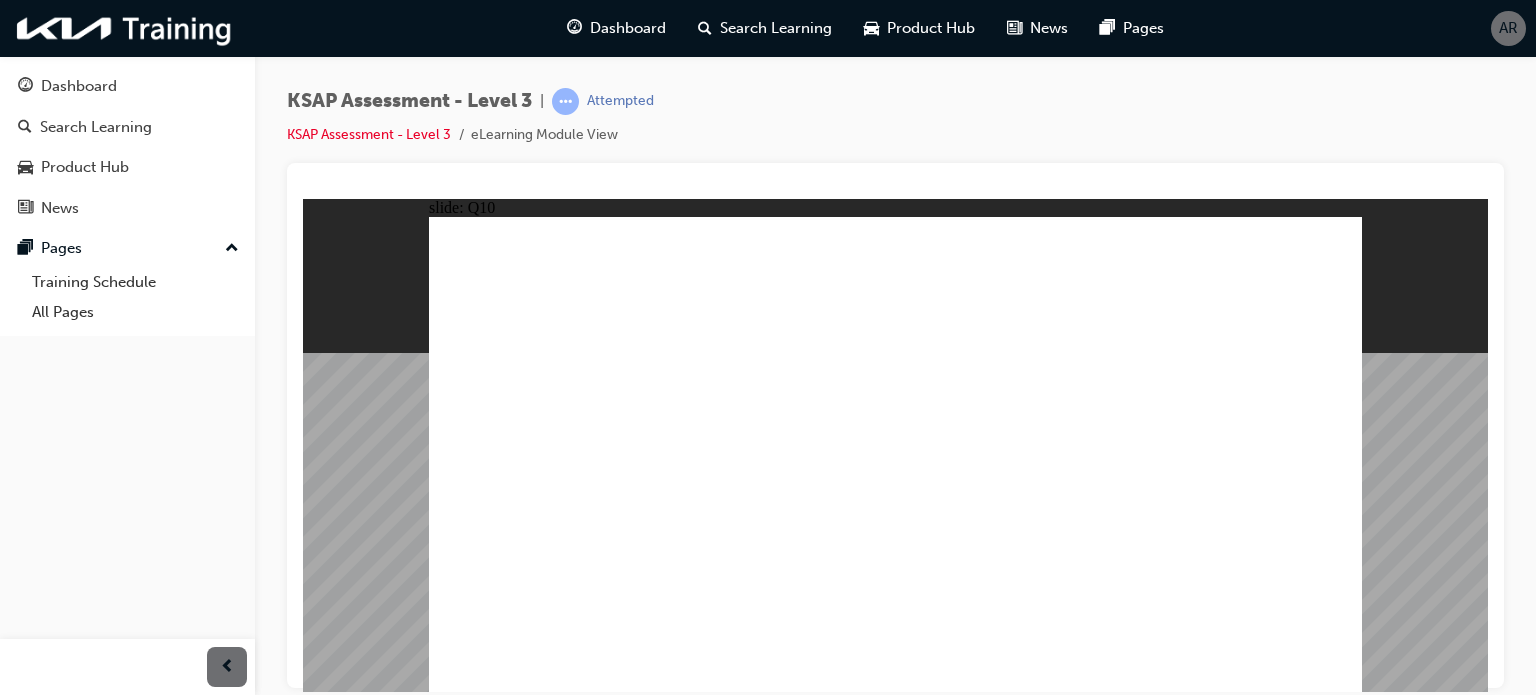 click 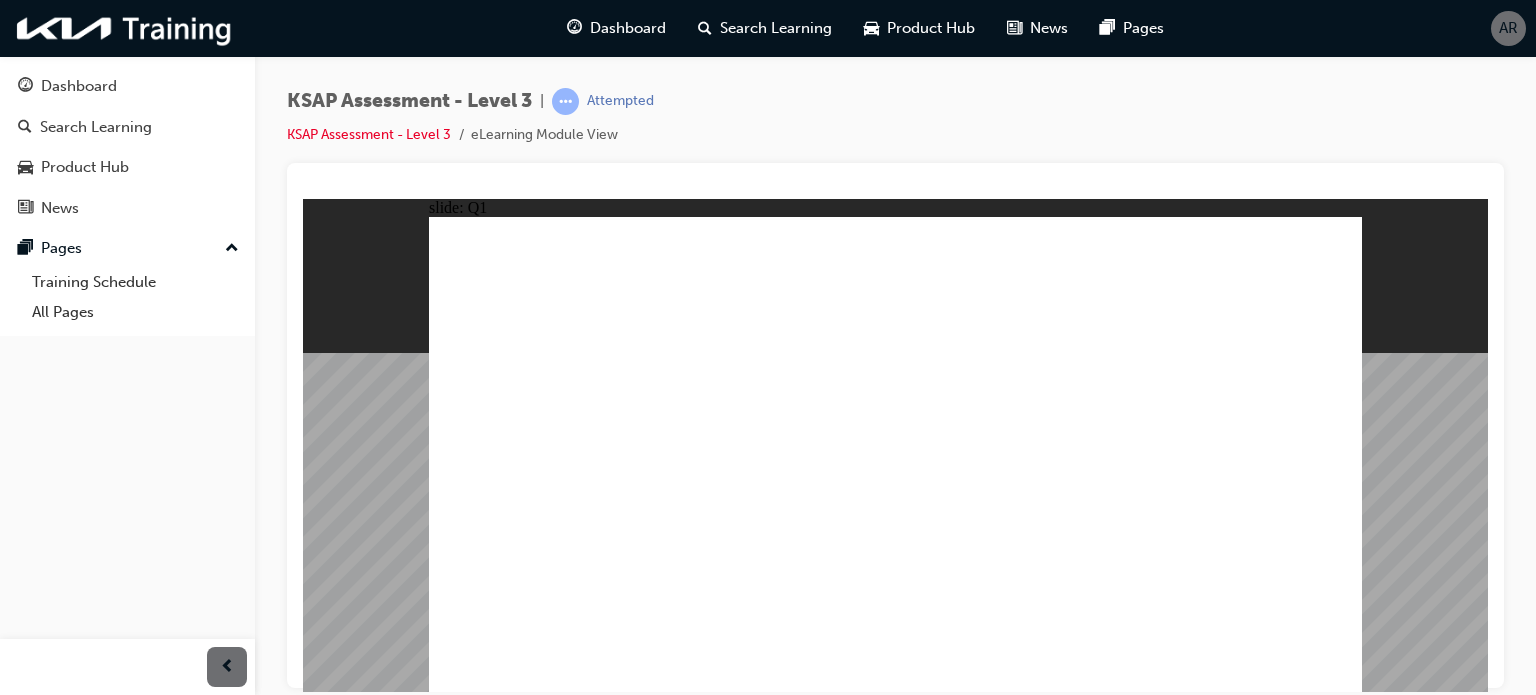 click 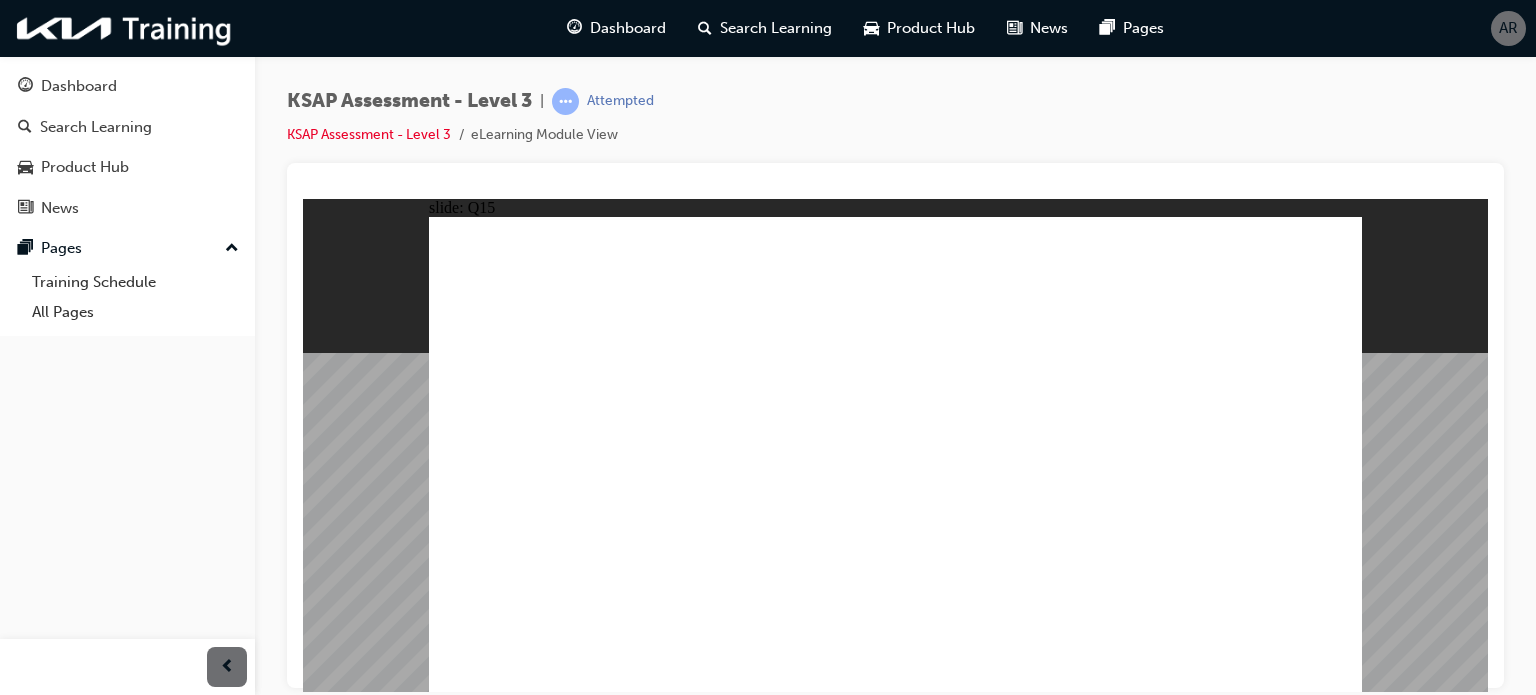 click 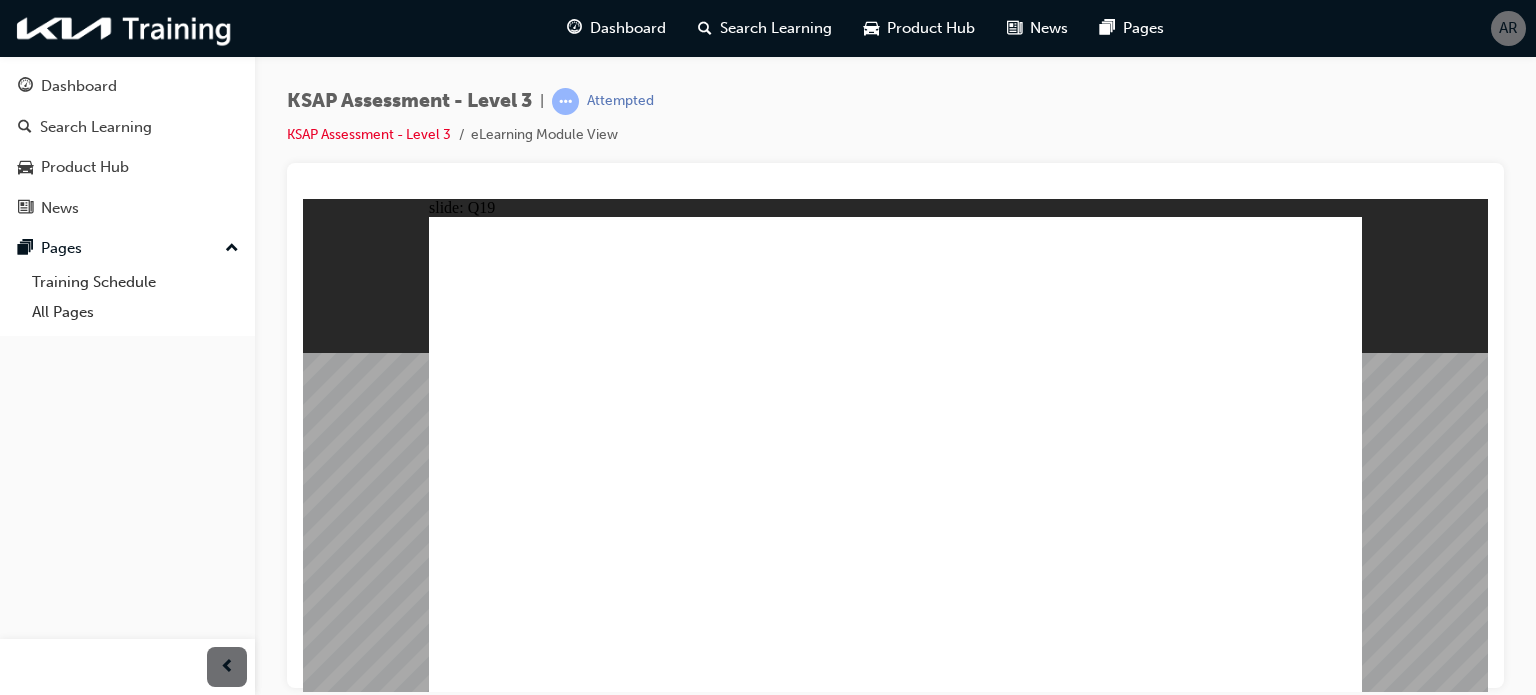 click 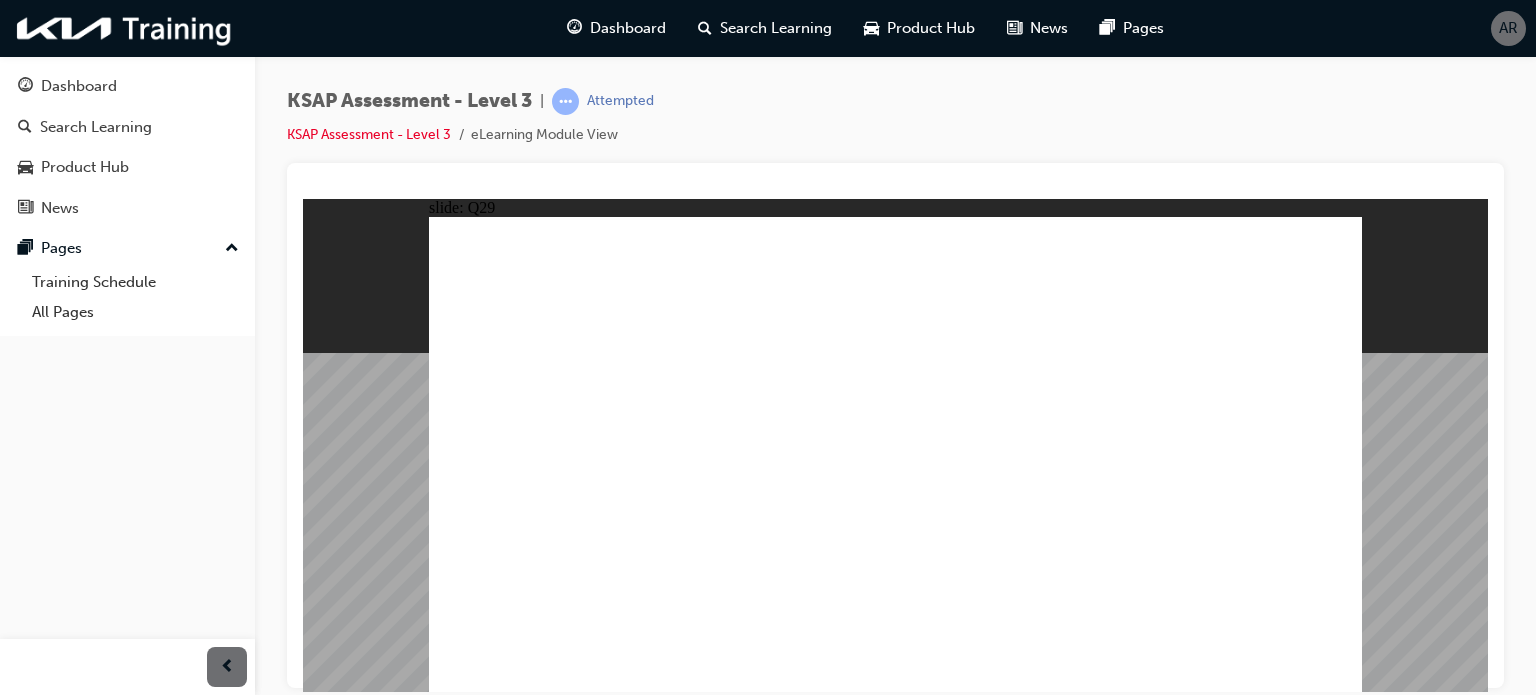 click 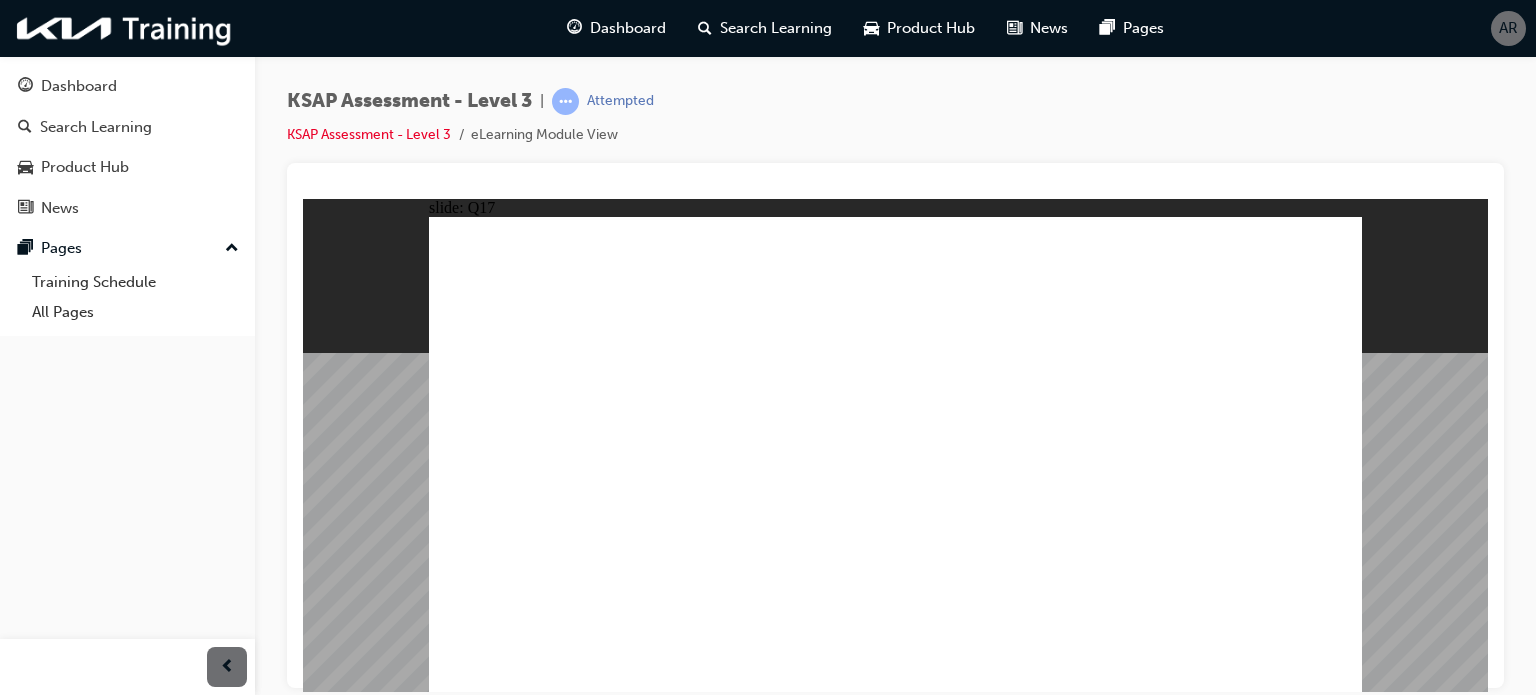 click 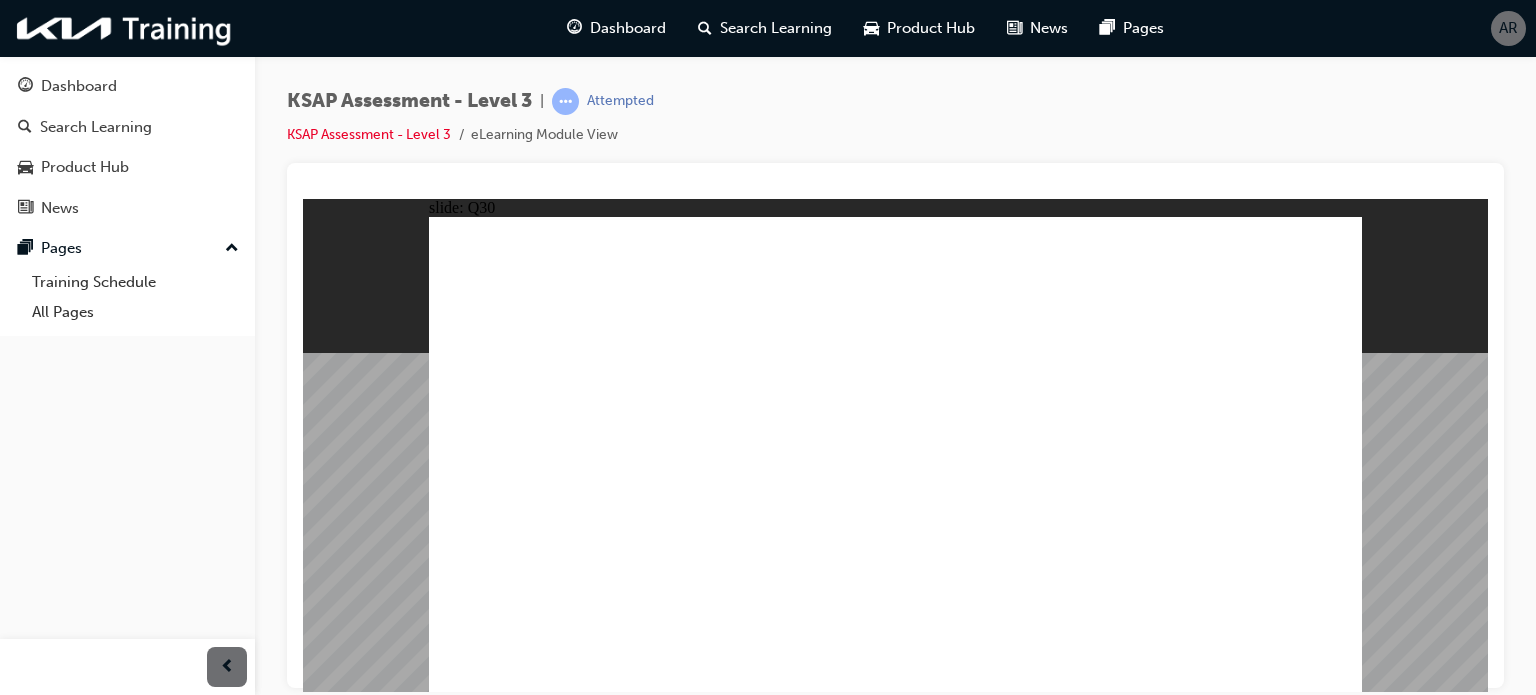 click 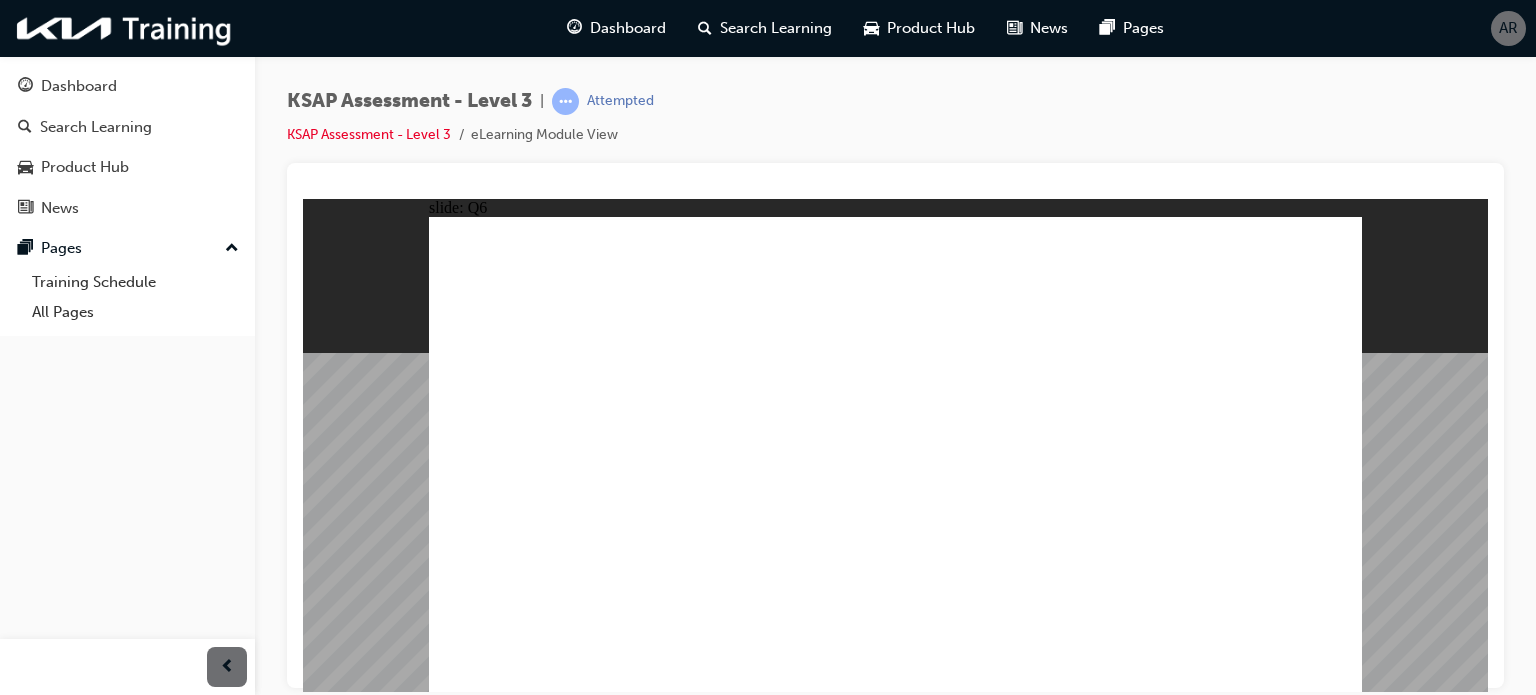 click 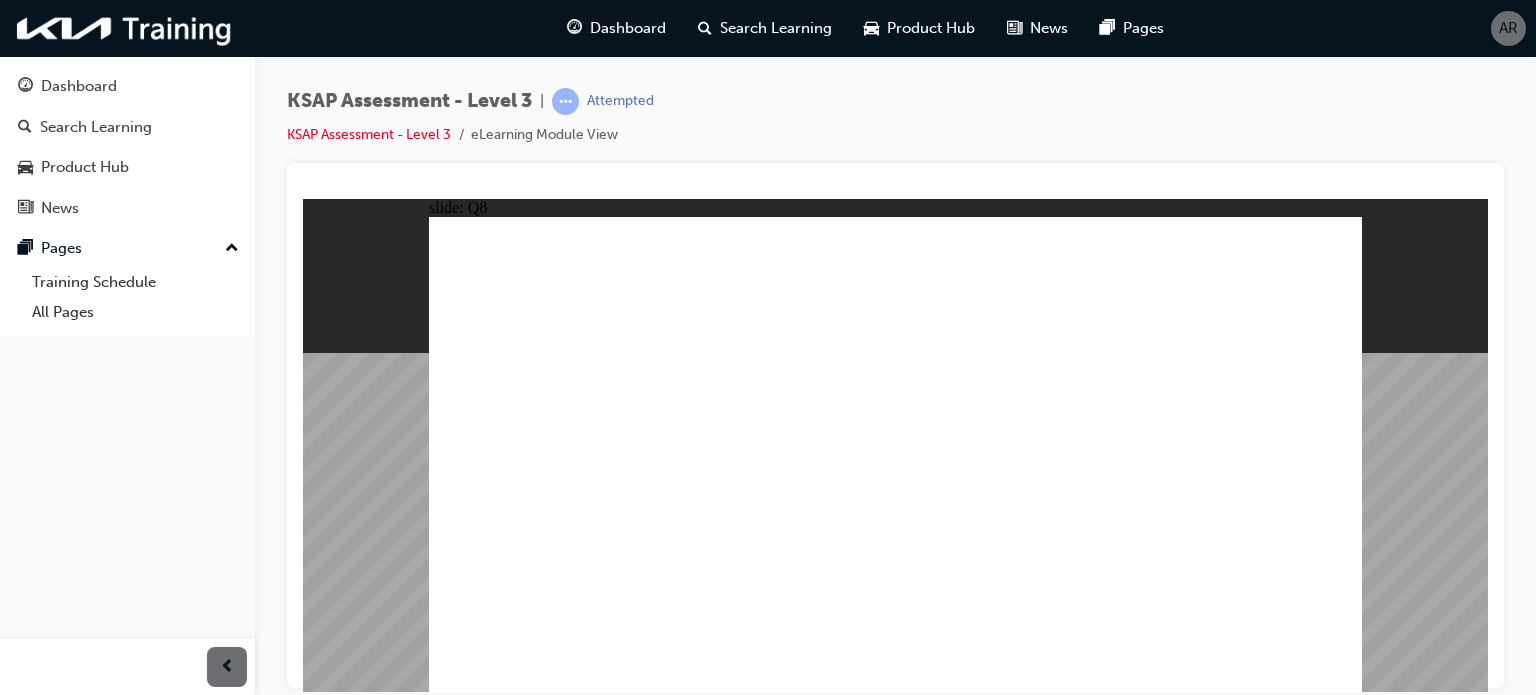 click 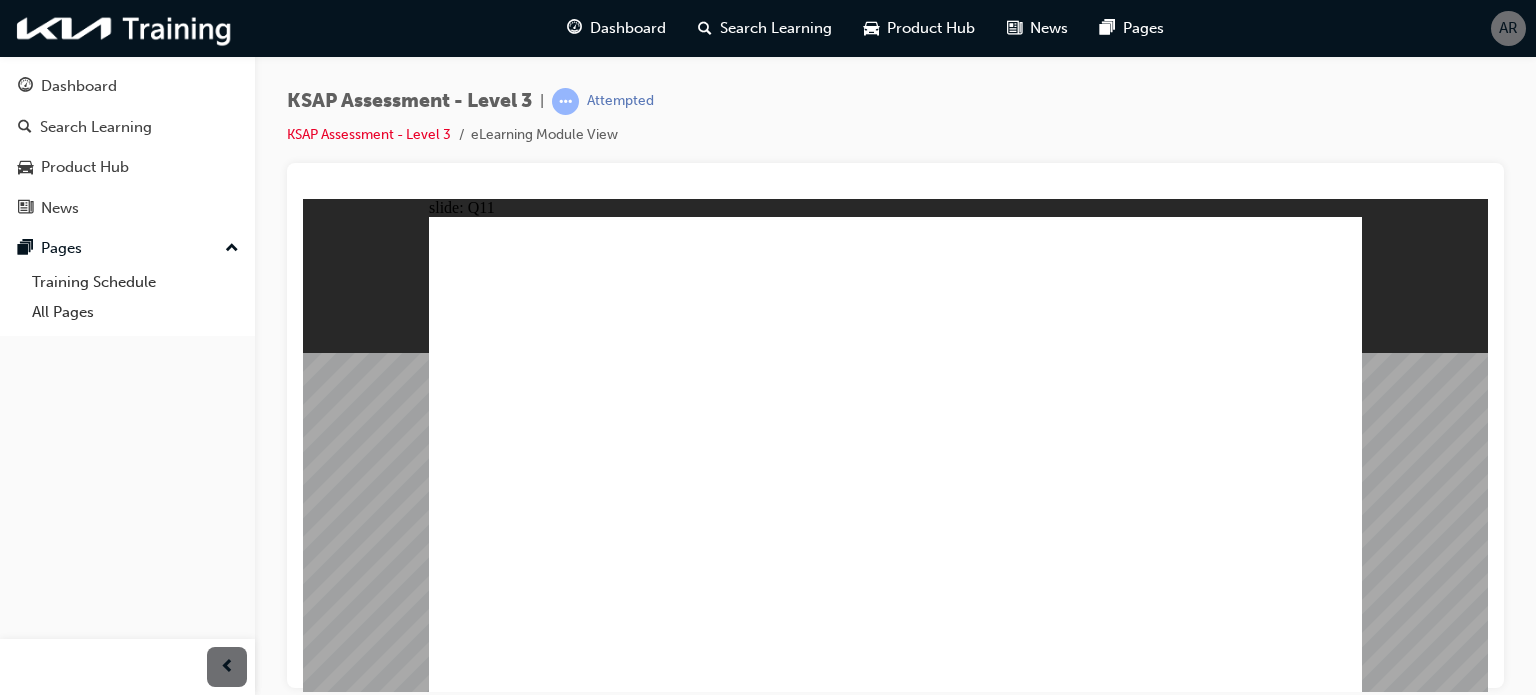 click 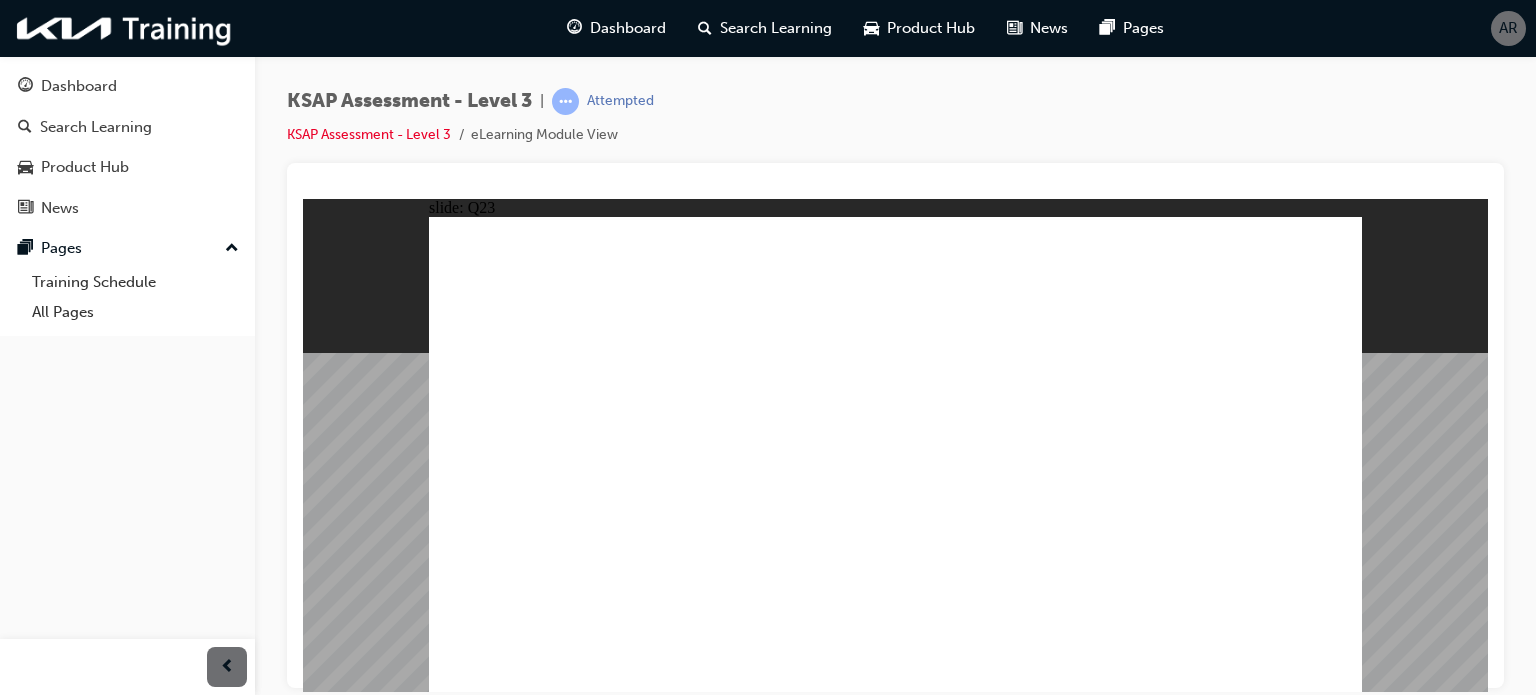 click 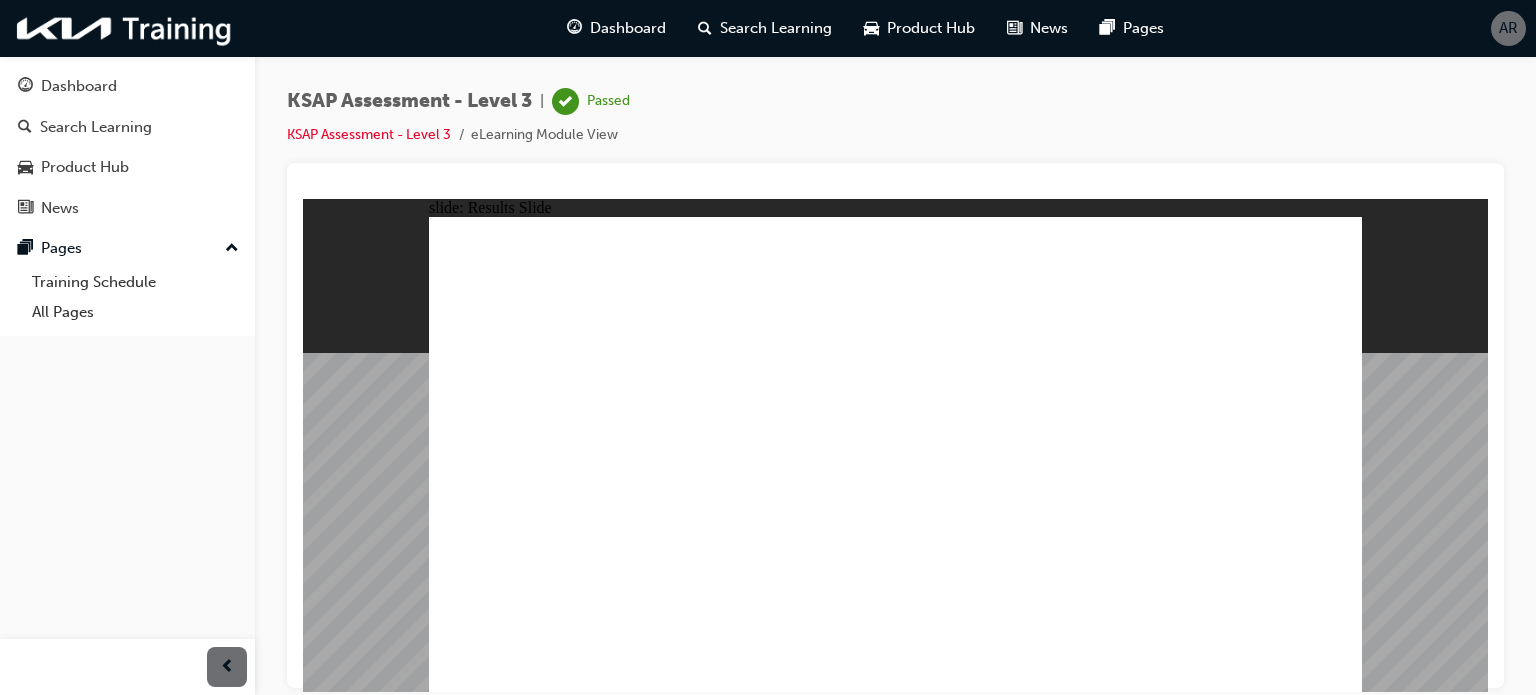 click on "slide: Results Slide
Congratulations, you have successfully completed the quiz and we will record your grade in your learning plan. Click next to continue. YOUR SCORE 96 % PASSING SCORE:   90 % YOUR POINTS 24 PASSING POINTS:   22.5 Group
Rectangle 3 Line 3 Menu Resources Knowledge Check Results Line 4 Rectangle 4 right.png Menu Resources YOUR SCORE PASSING SCORE: 90% YOUR POINTS PASSING POINTS: 22.5 Knowledge Check Results Congratulations, you have successfully completed the  quiz and we will record your grade in your learning   plan. Click next to continue. 96% 24" at bounding box center [895, 445] 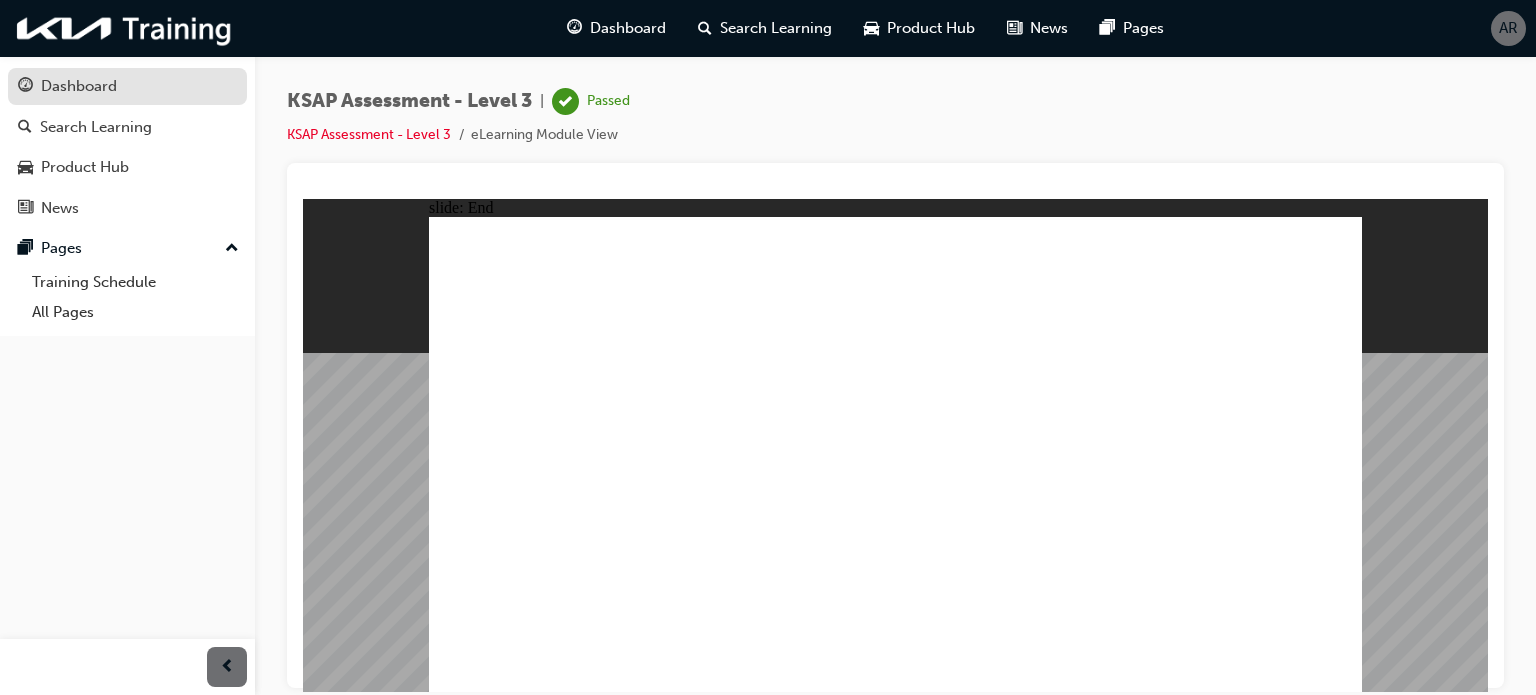 click on "Dashboard" at bounding box center (127, 86) 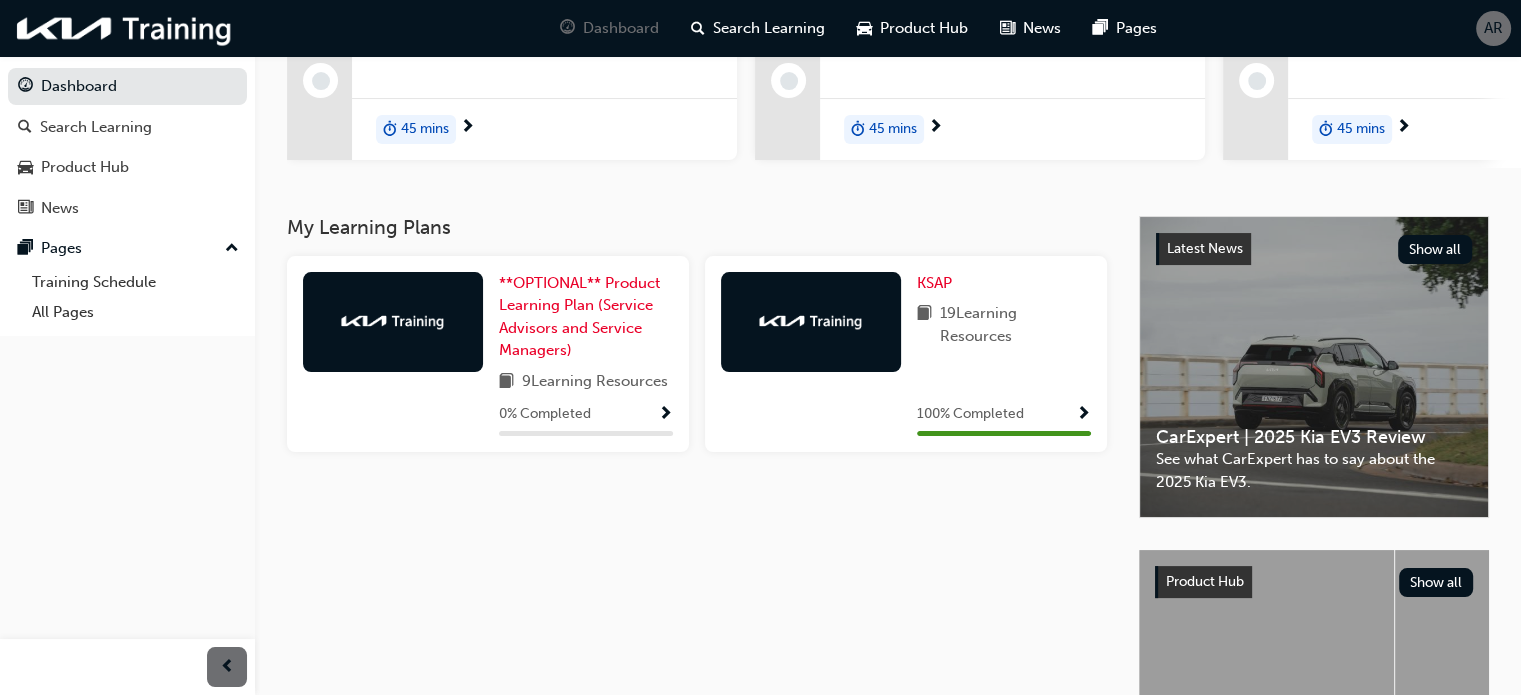 scroll, scrollTop: 300, scrollLeft: 0, axis: vertical 